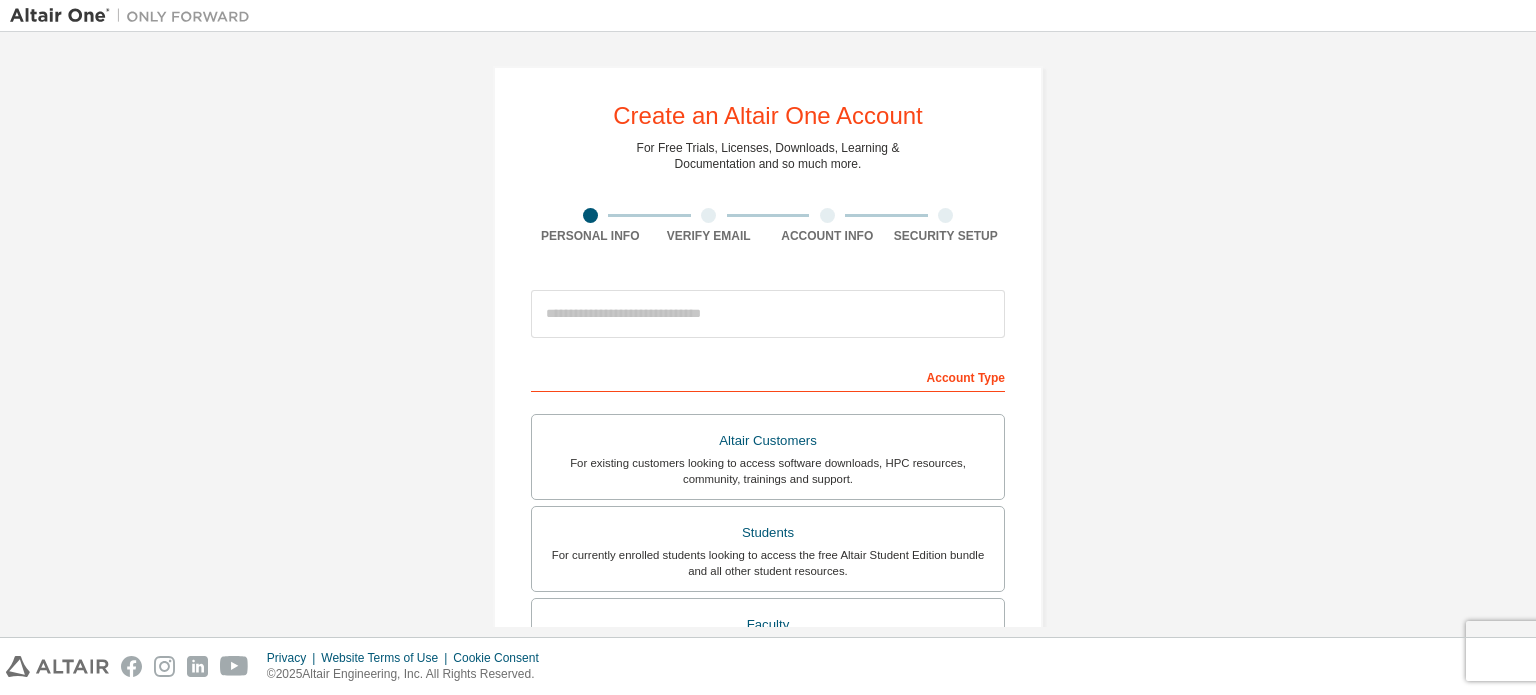 scroll, scrollTop: 0, scrollLeft: 0, axis: both 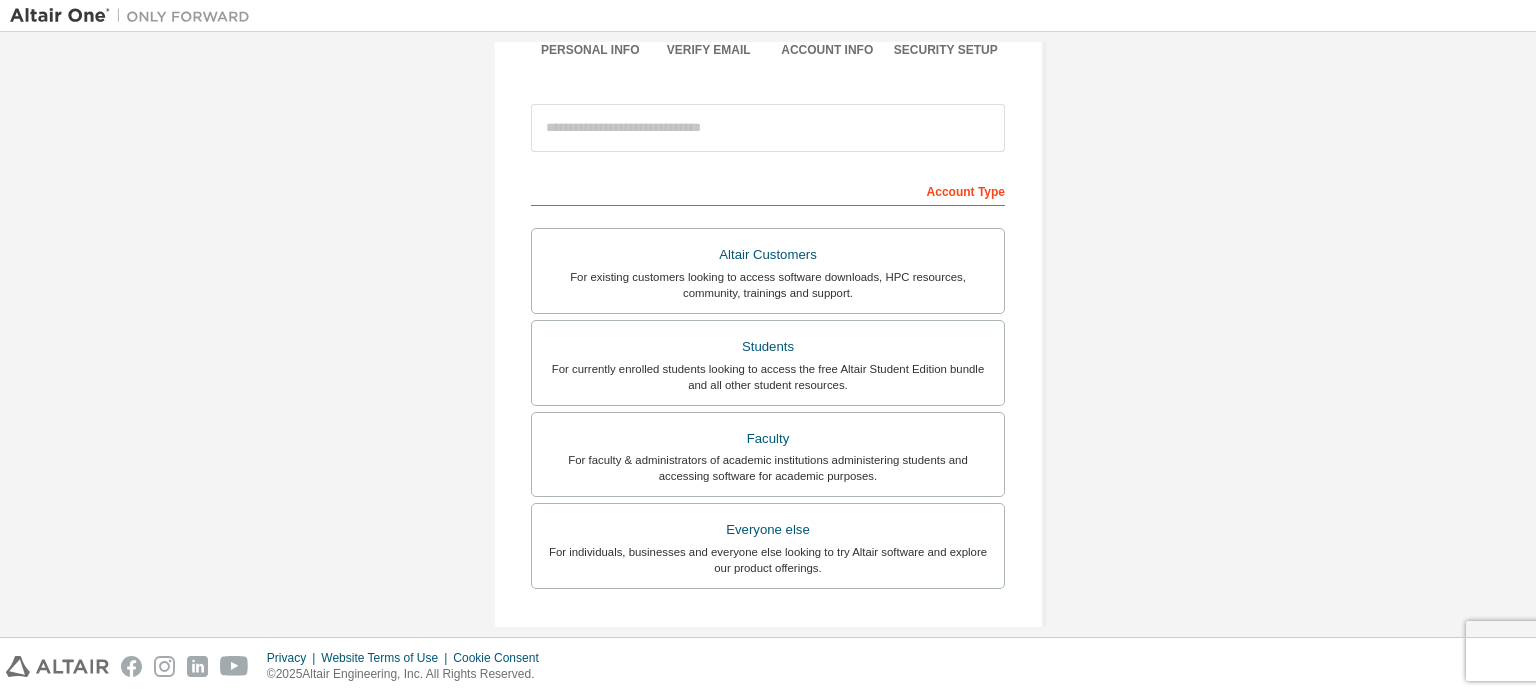 click on "Account Type" at bounding box center (768, 190) 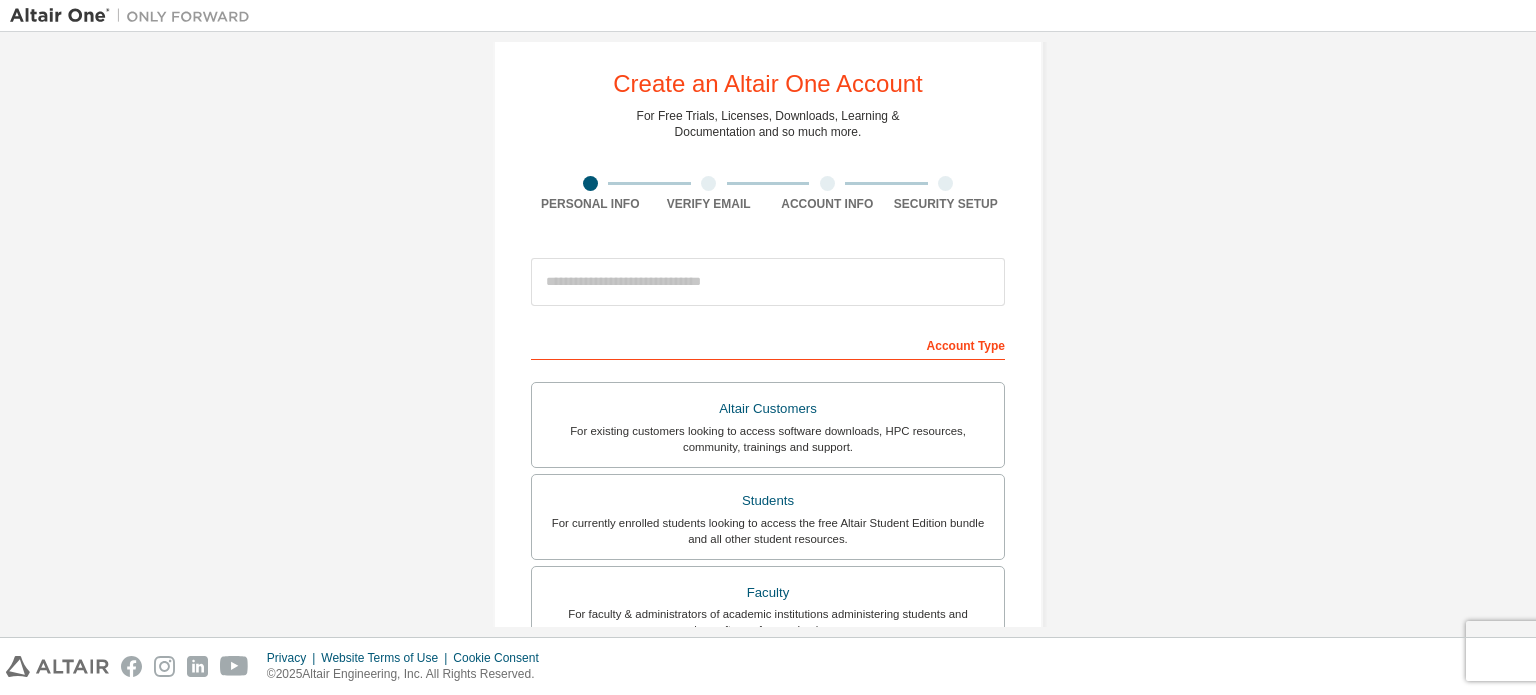 scroll, scrollTop: 30, scrollLeft: 0, axis: vertical 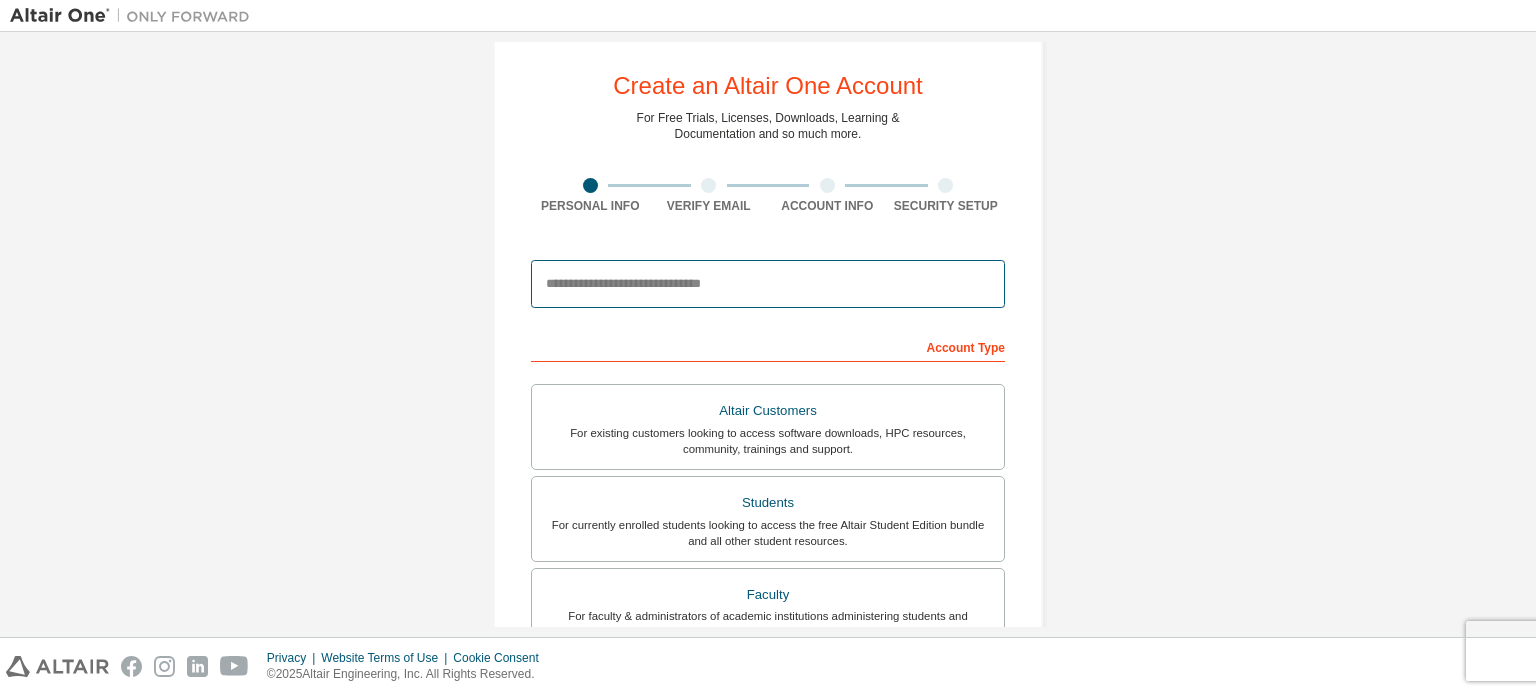 click at bounding box center [768, 284] 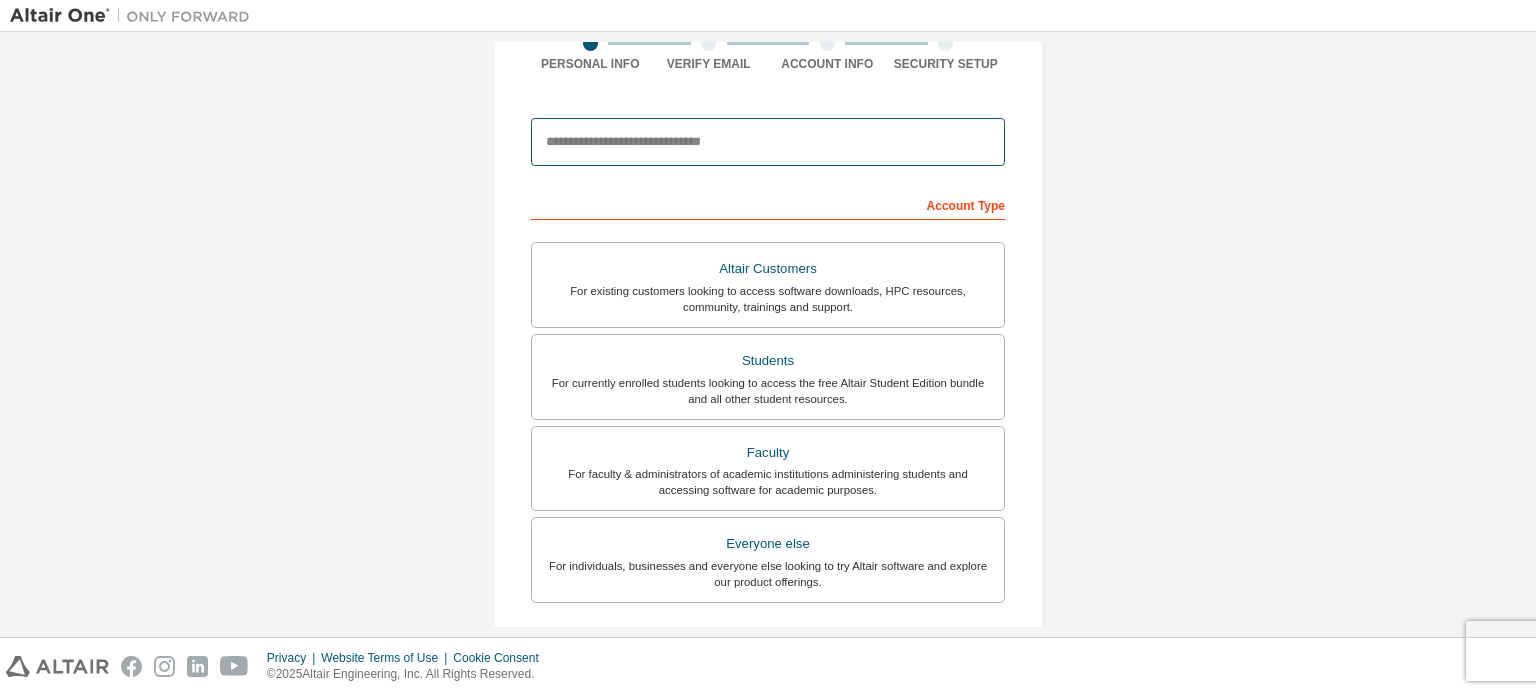 scroll, scrollTop: 188, scrollLeft: 0, axis: vertical 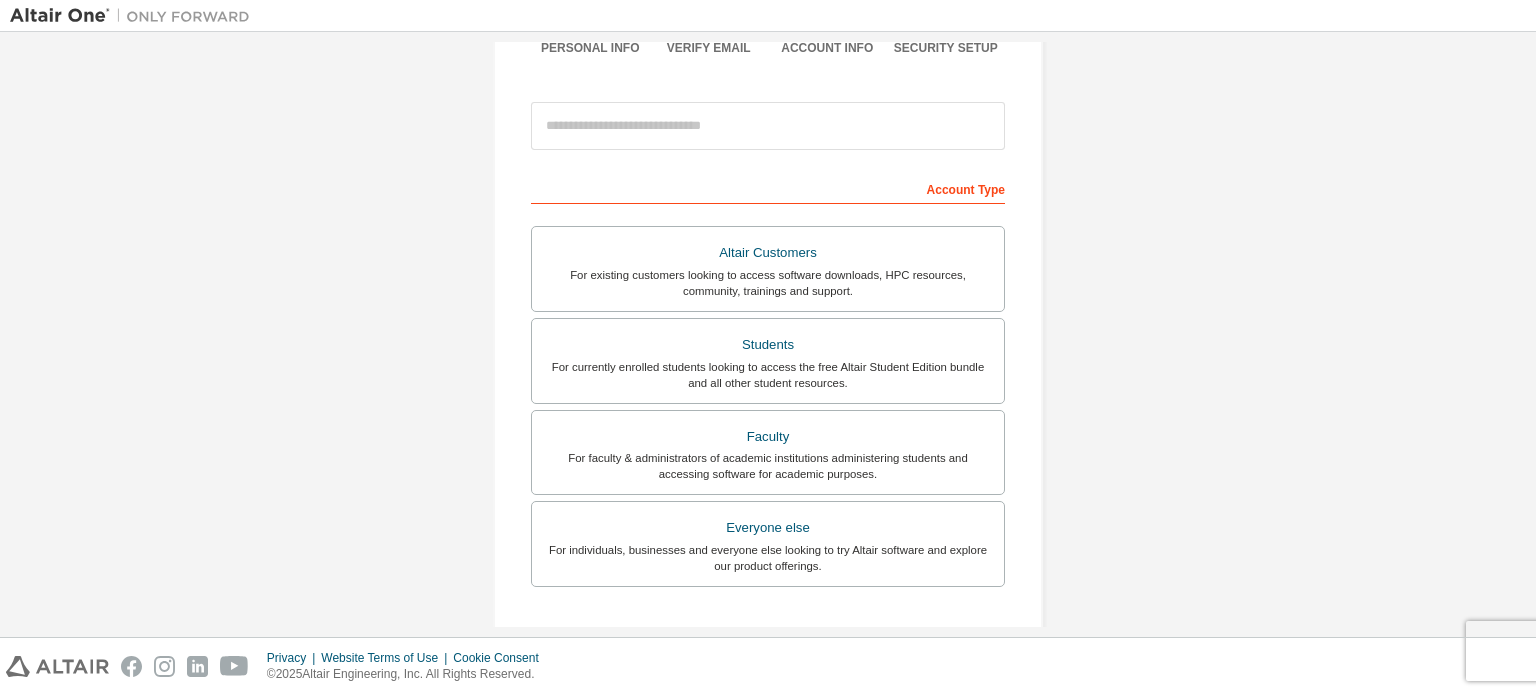 click on "Create an Altair One Account For Free Trials, Licenses, Downloads, Learning &  Documentation and so much more. Personal Info Verify Email Account Info Security Setup This is a federated email. No need to register a new account. You should be able to  login  by using your company's SSO credentials. Email already exists. Please try to  login  instead. Account Type Altair Customers For existing customers looking to access software downloads, HPC resources, community, trainings and support. Students For currently enrolled students looking to access the free Altair Student Edition bundle and all other student resources. Faculty For faculty & administrators of academic institutions administering students and accessing software for academic purposes. Everyone else For individuals, businesses and everyone else looking to try Altair software and explore our product offerings. Your Profile First Name Last Name Job Title Please provide State/Province to help us route sales and support resources to you more efficiently." at bounding box center (768, 383) 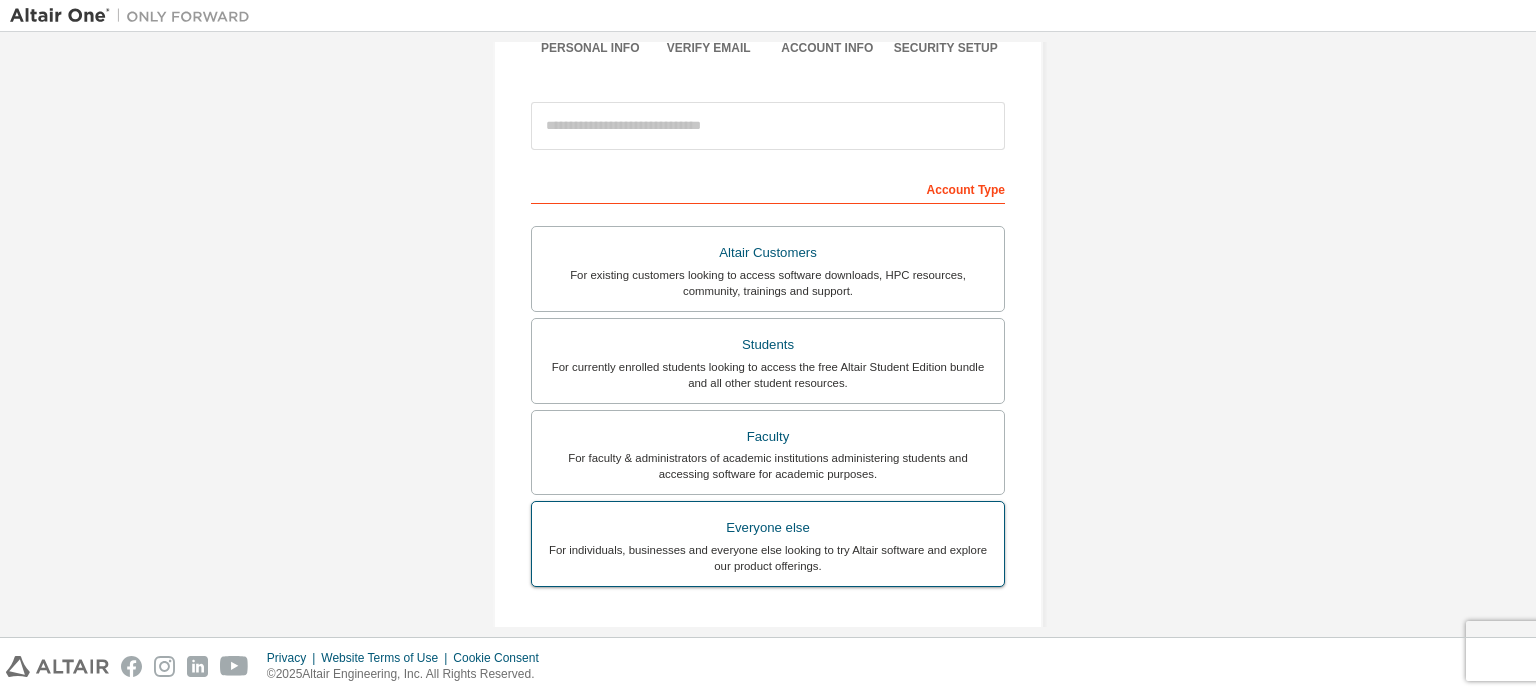 click on "Everyone else" at bounding box center [768, 528] 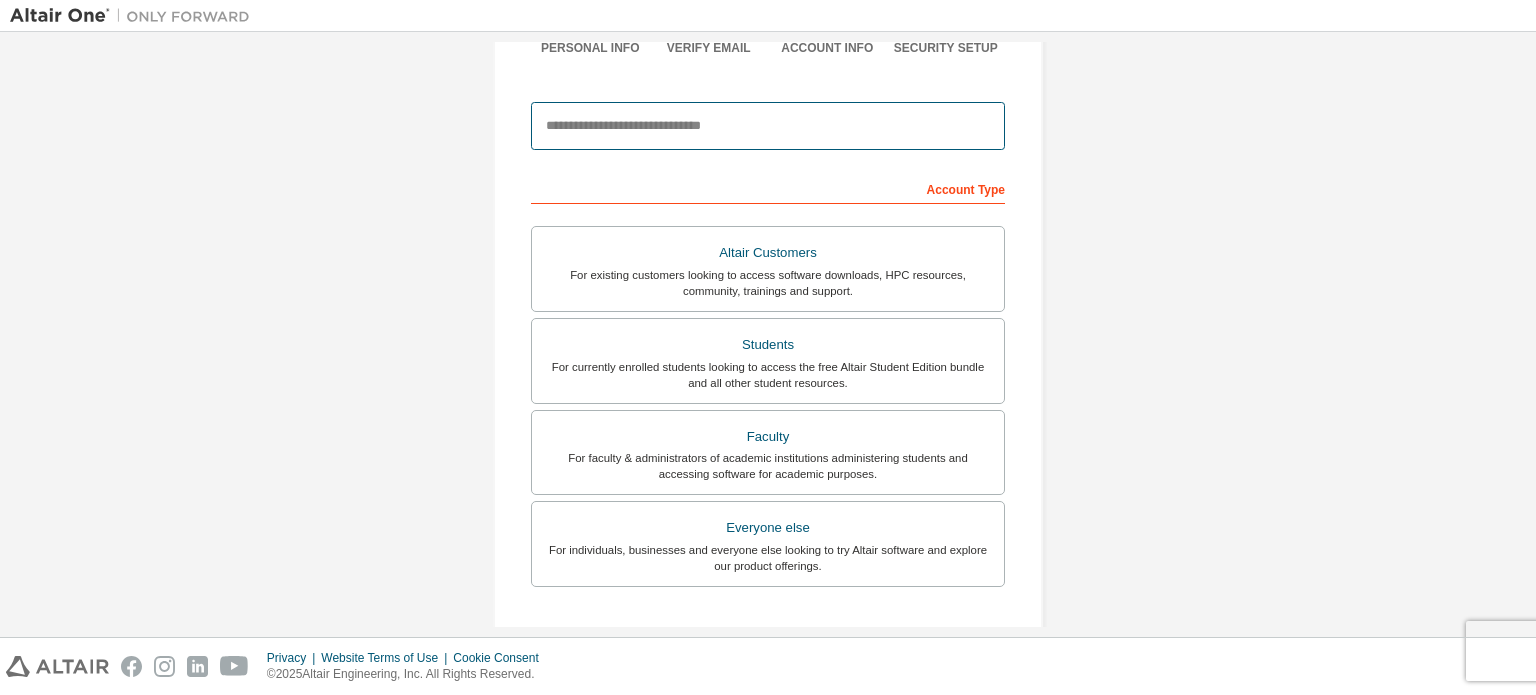 click at bounding box center [768, 126] 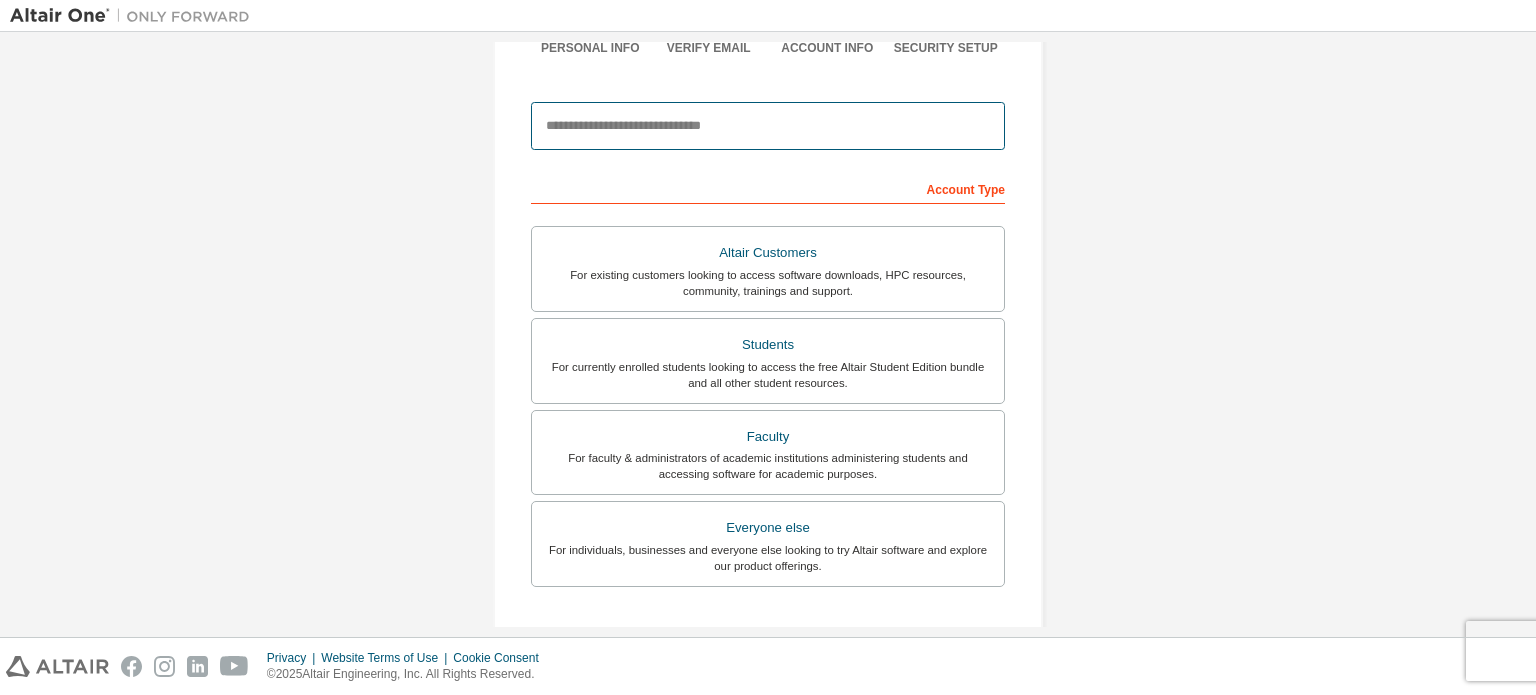 type on "**********" 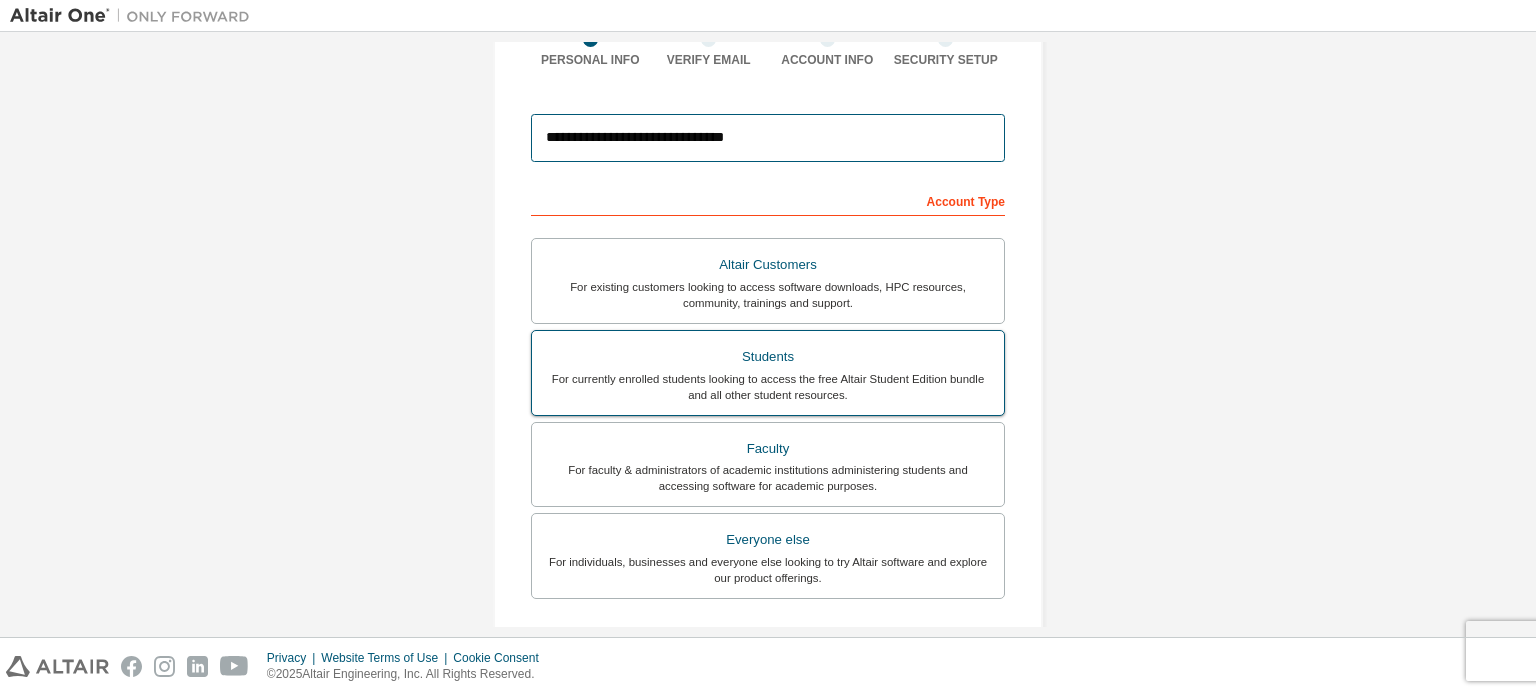 scroll, scrollTop: 199, scrollLeft: 0, axis: vertical 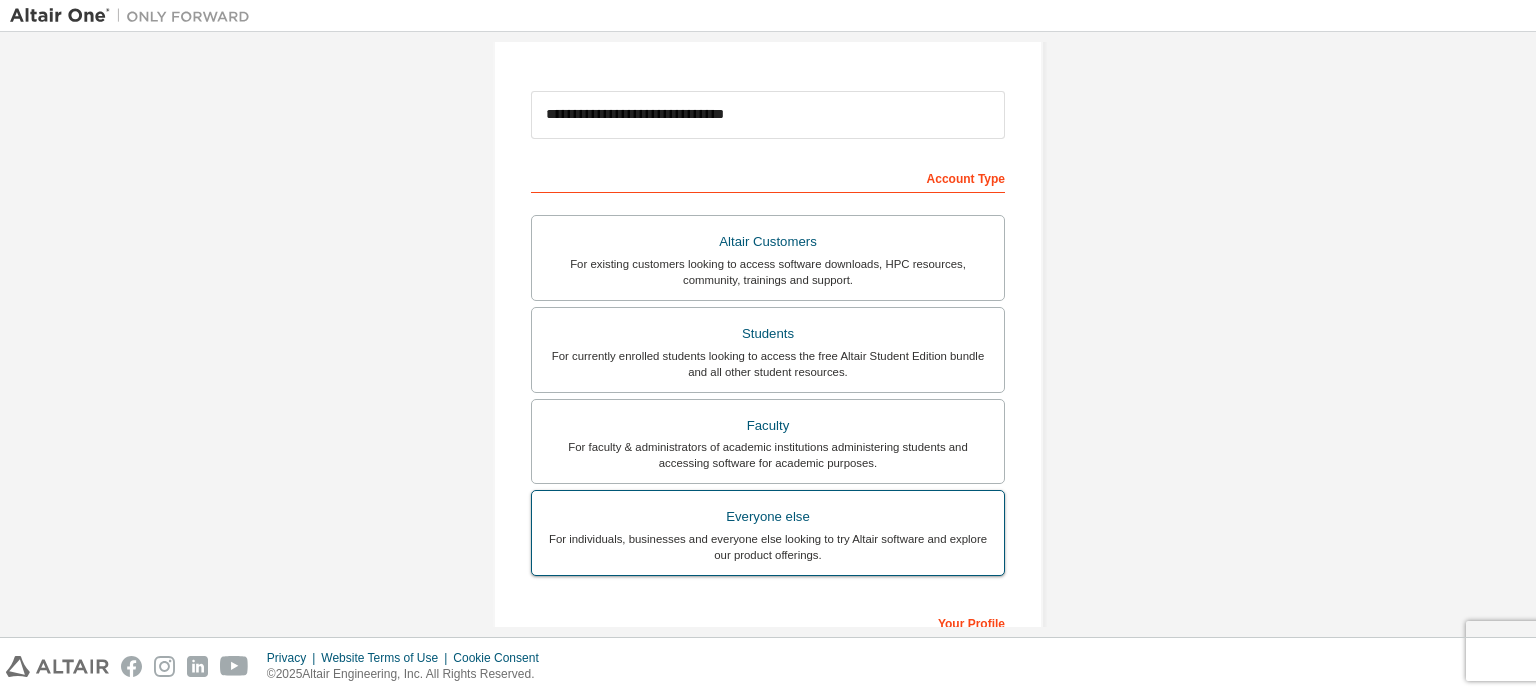 click on "For individuals, businesses and everyone else looking to try Altair software and explore our product offerings." at bounding box center [768, 547] 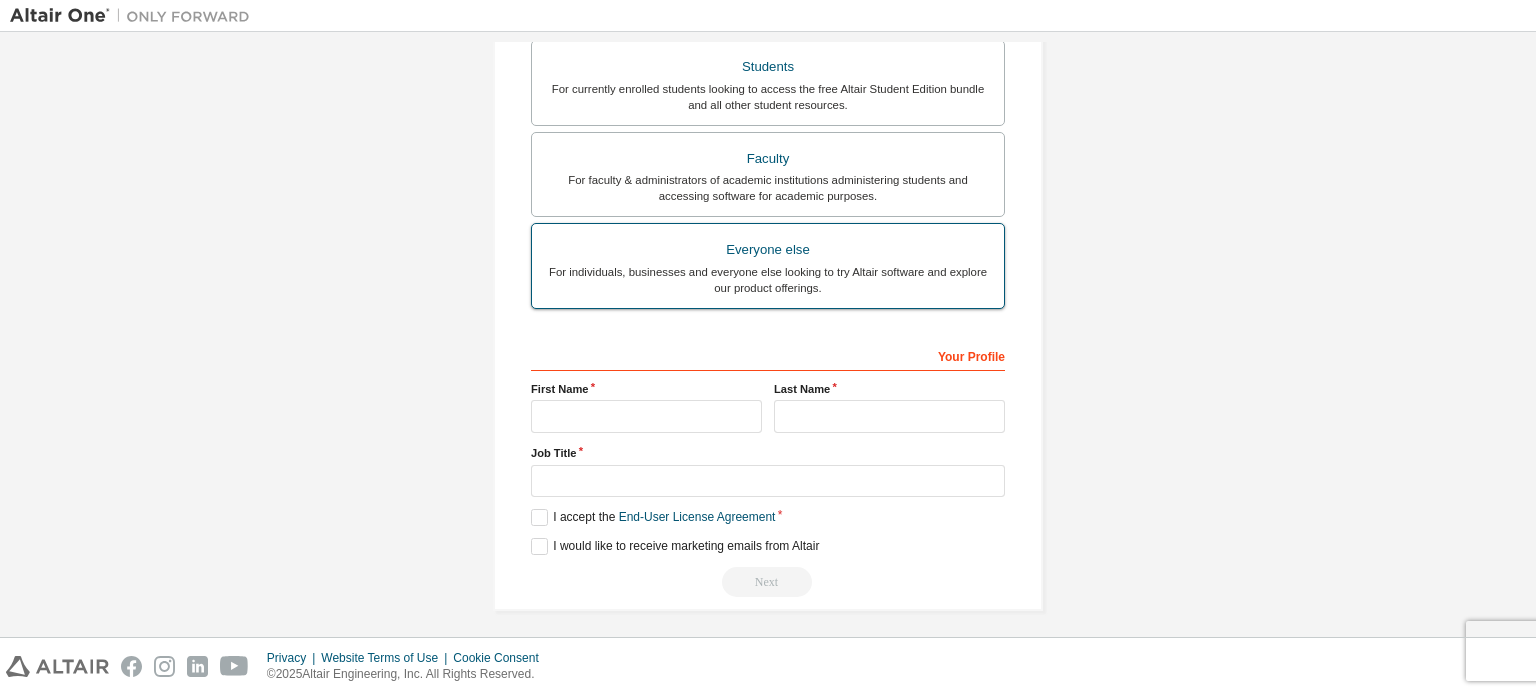 scroll, scrollTop: 469, scrollLeft: 0, axis: vertical 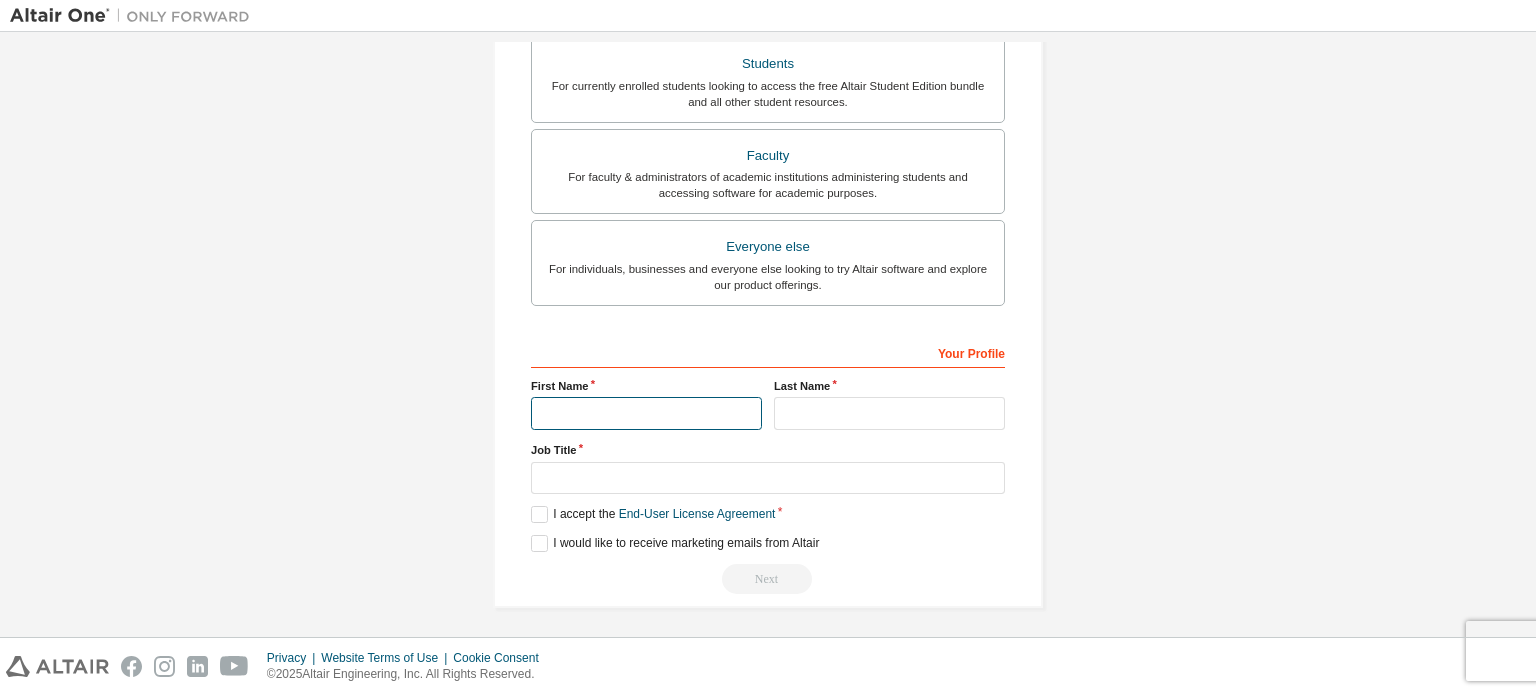 click at bounding box center (646, 413) 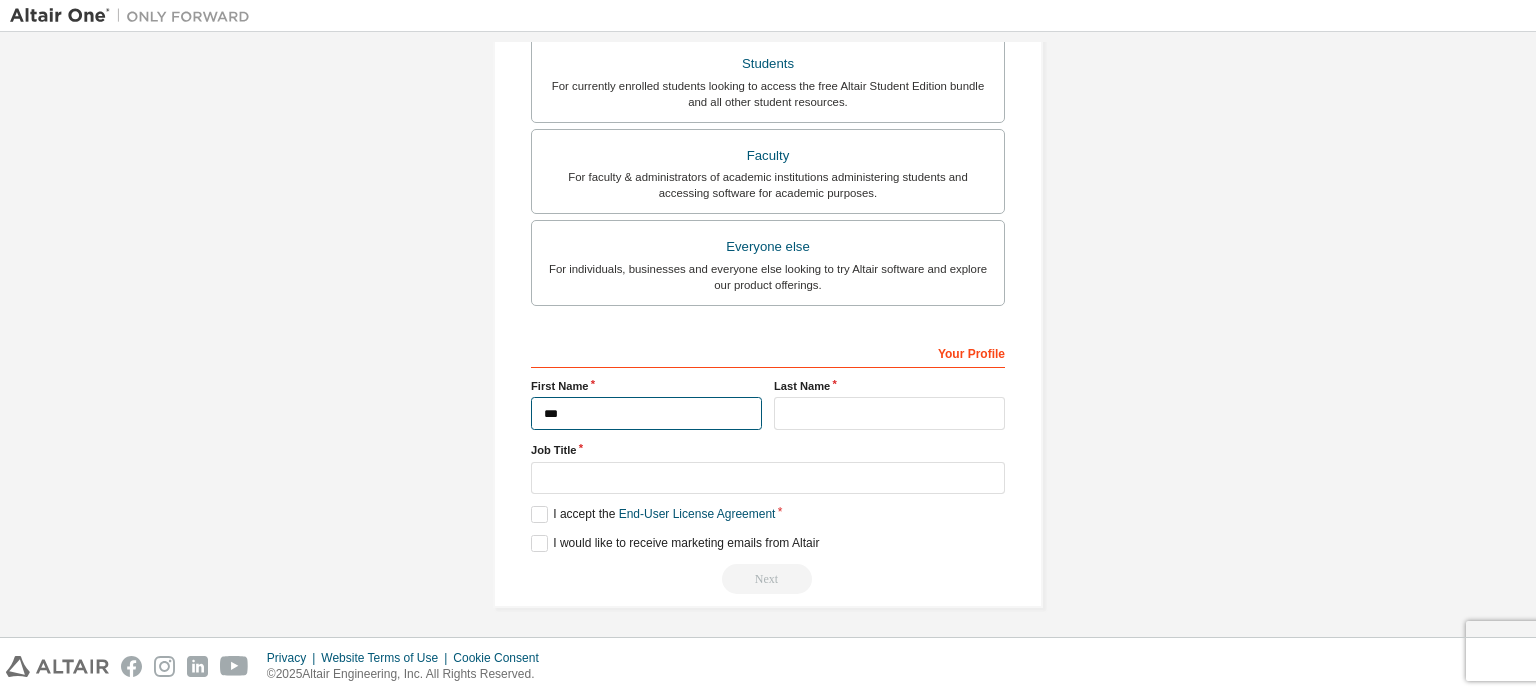 type on "**********" 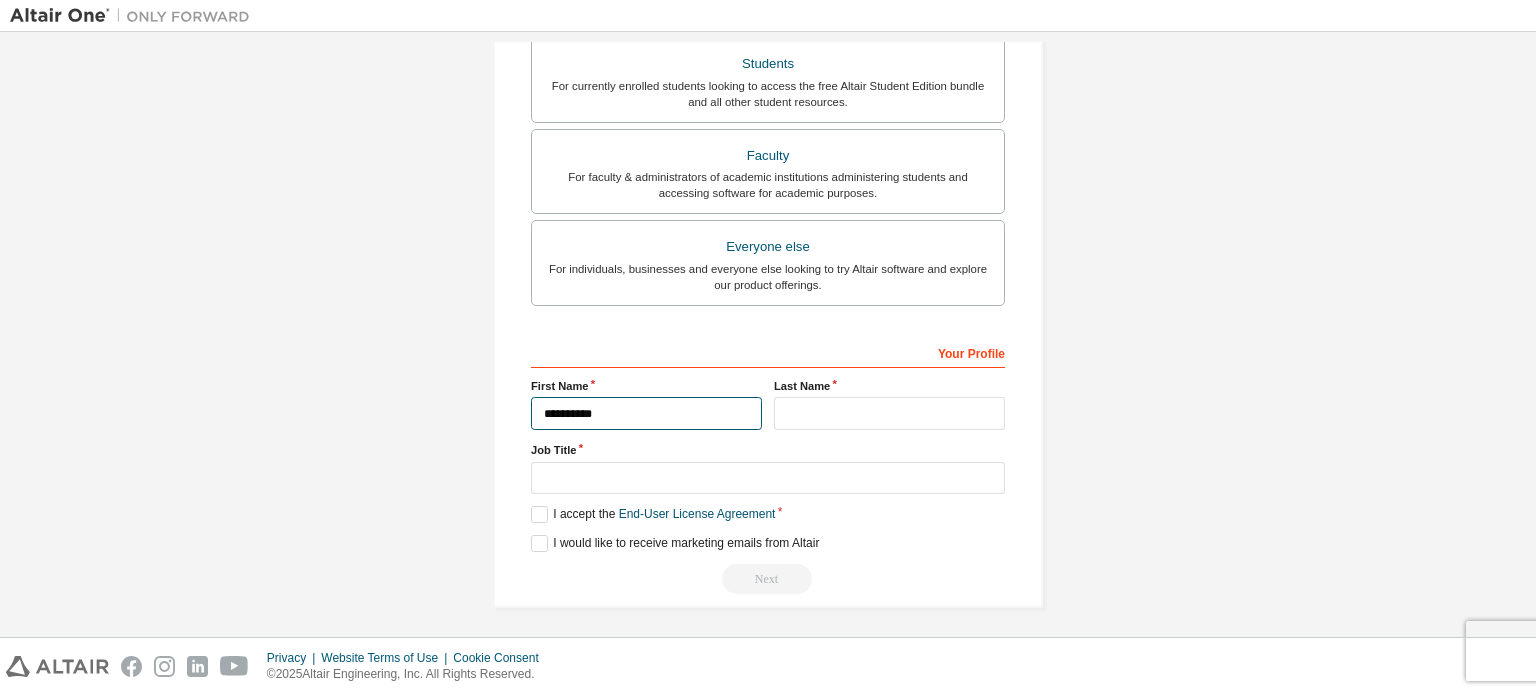 click on "**********" at bounding box center [646, 413] 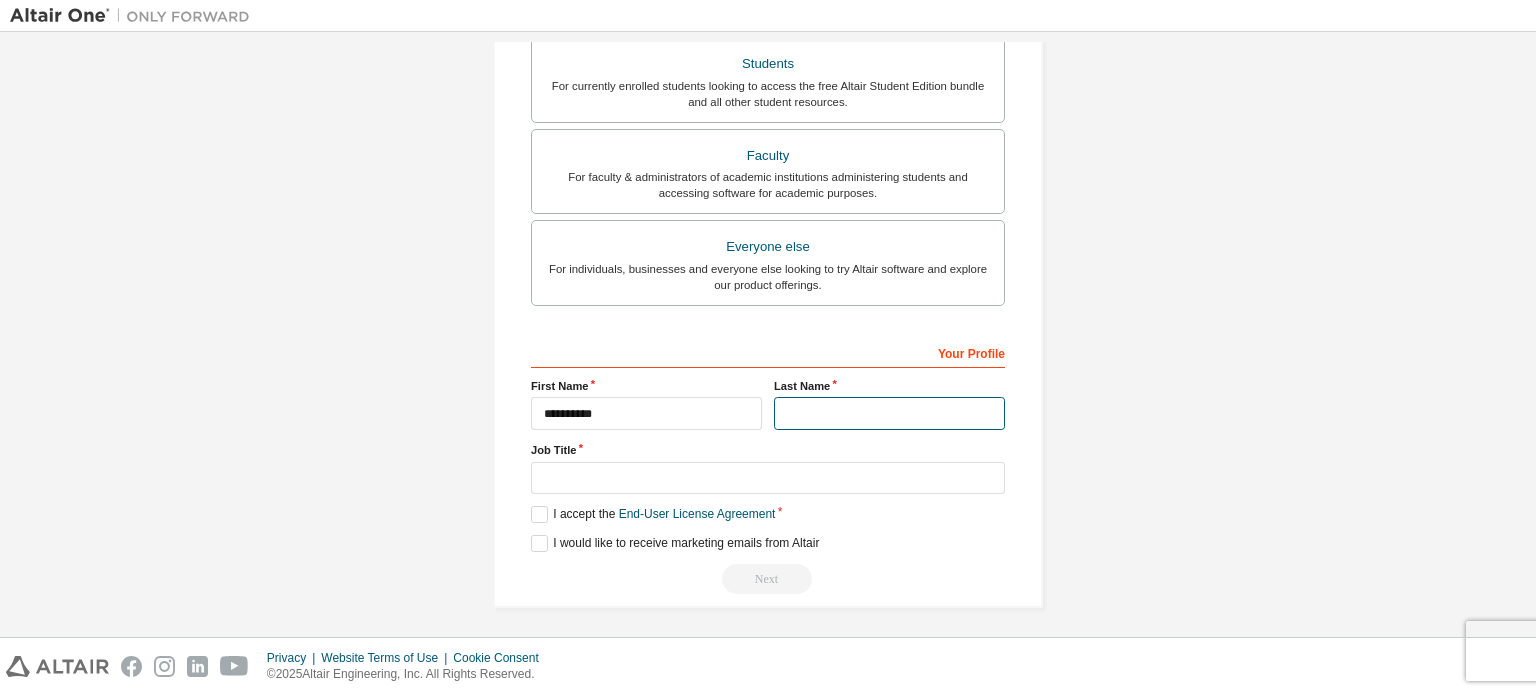click at bounding box center (889, 413) 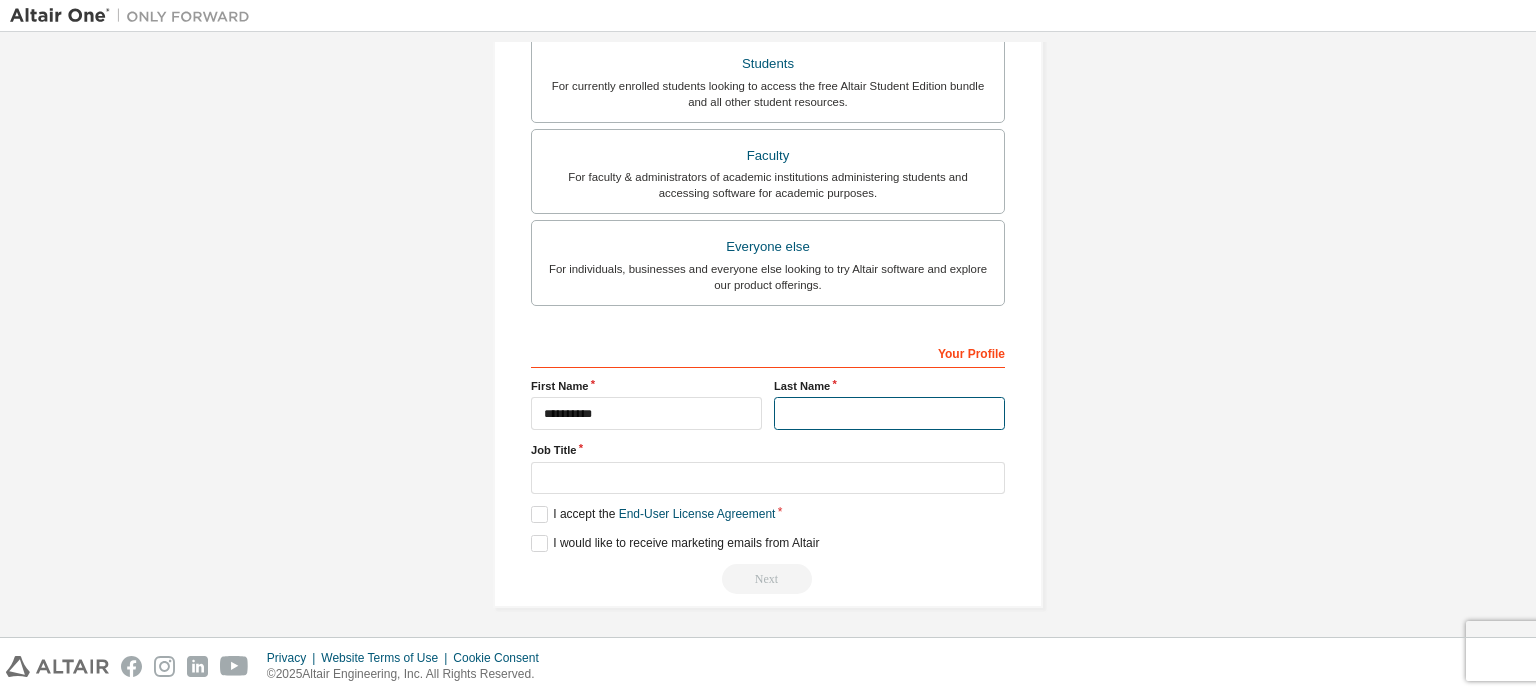 type on "**********" 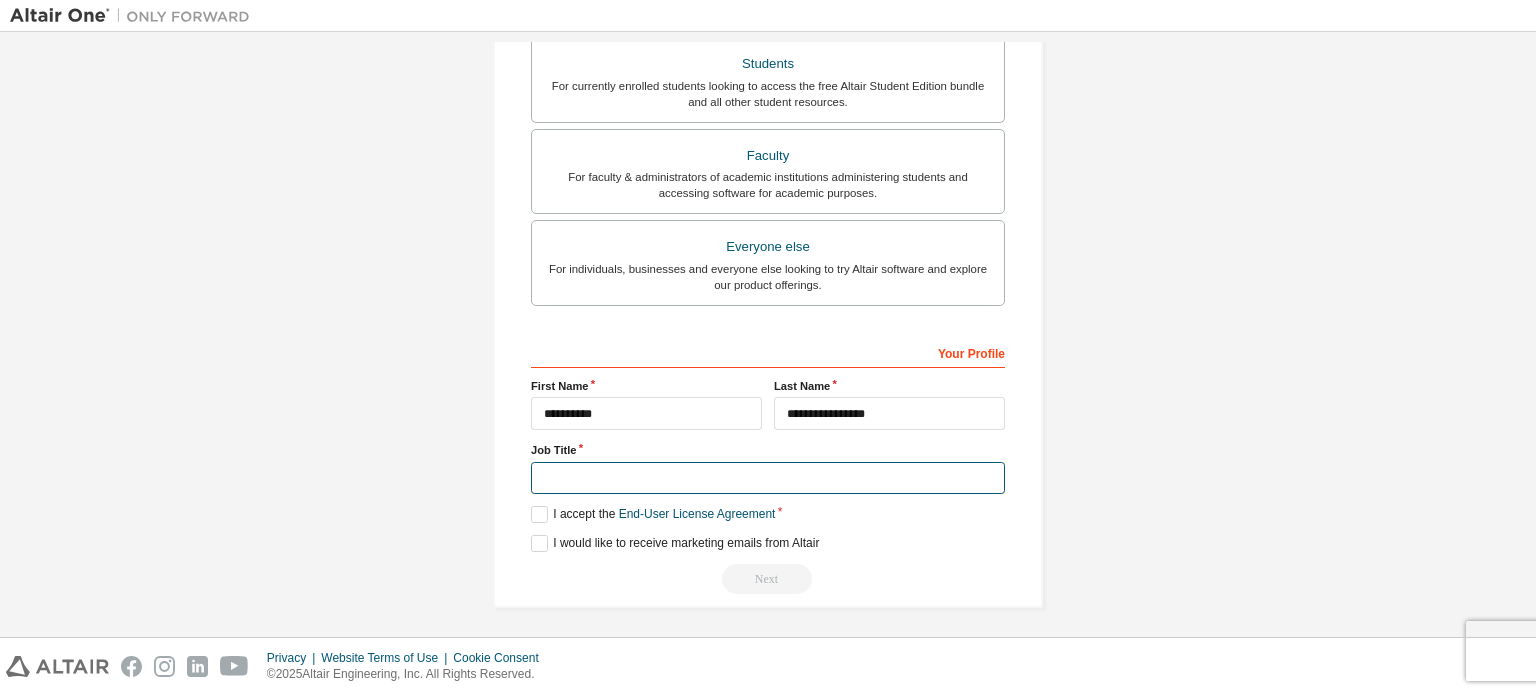 click at bounding box center [768, 478] 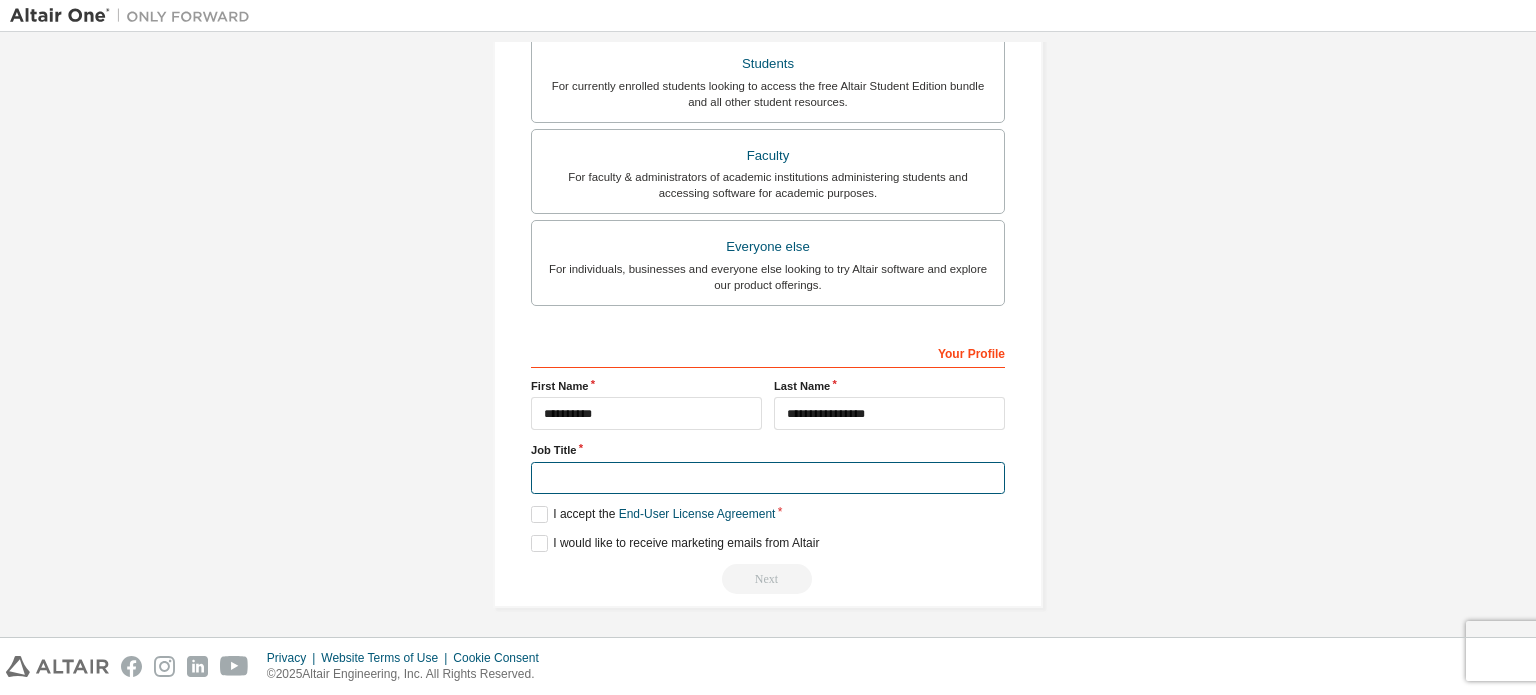 click at bounding box center (768, 478) 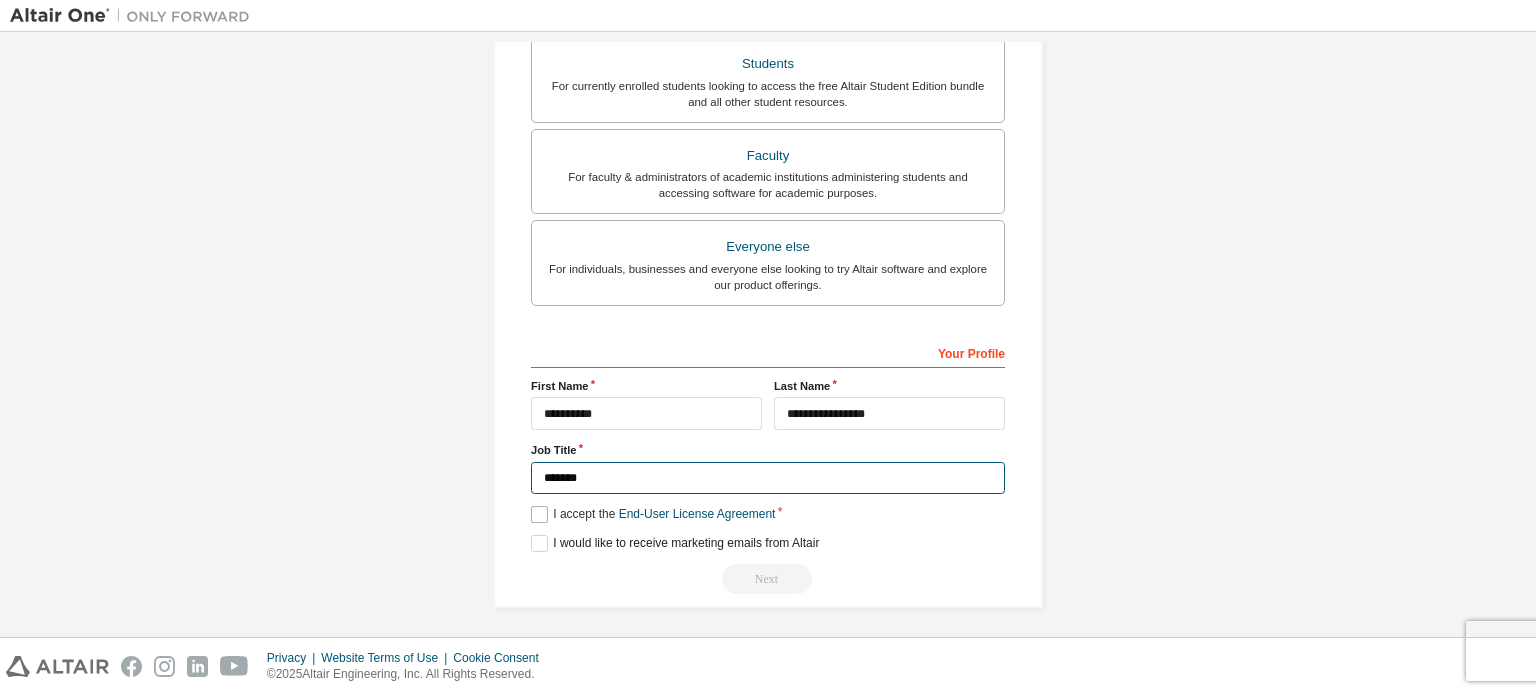 type on "*******" 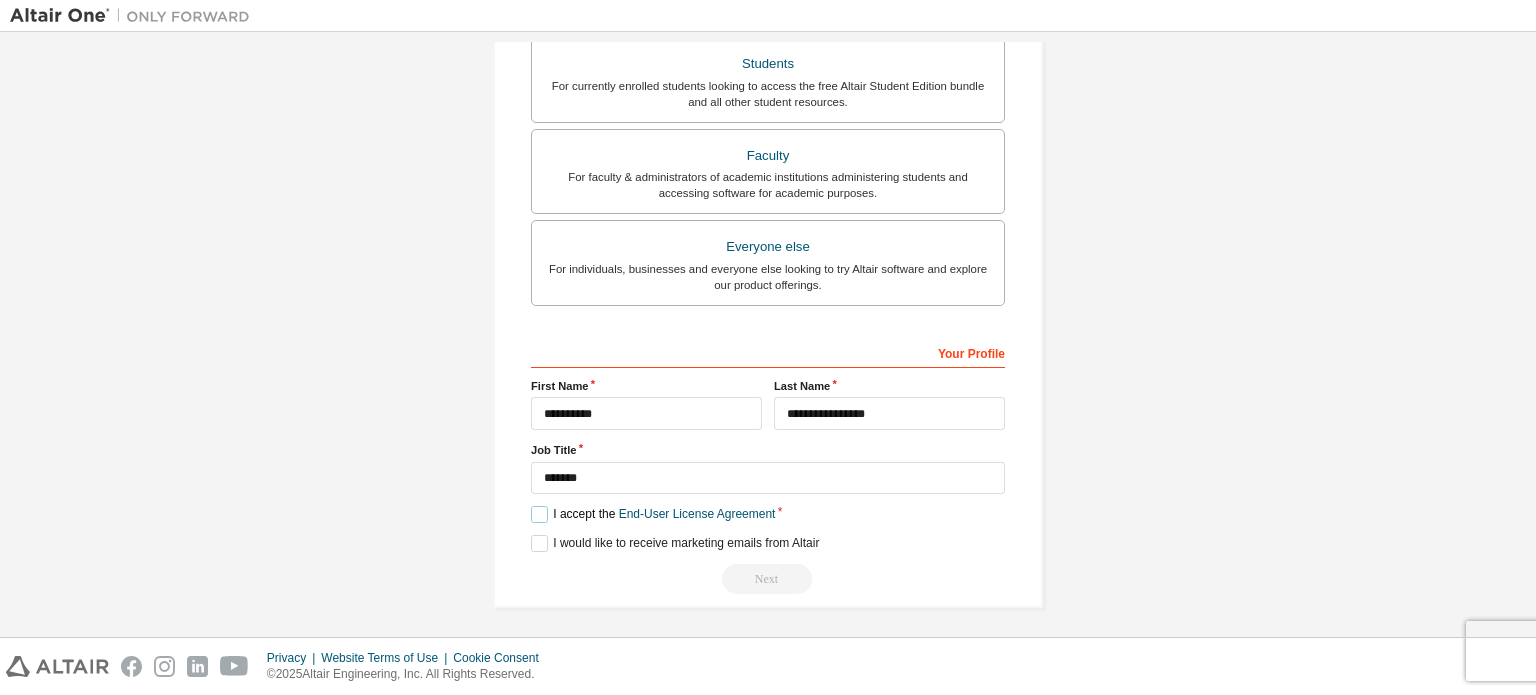 click on "I accept the    End-User License Agreement" at bounding box center (653, 514) 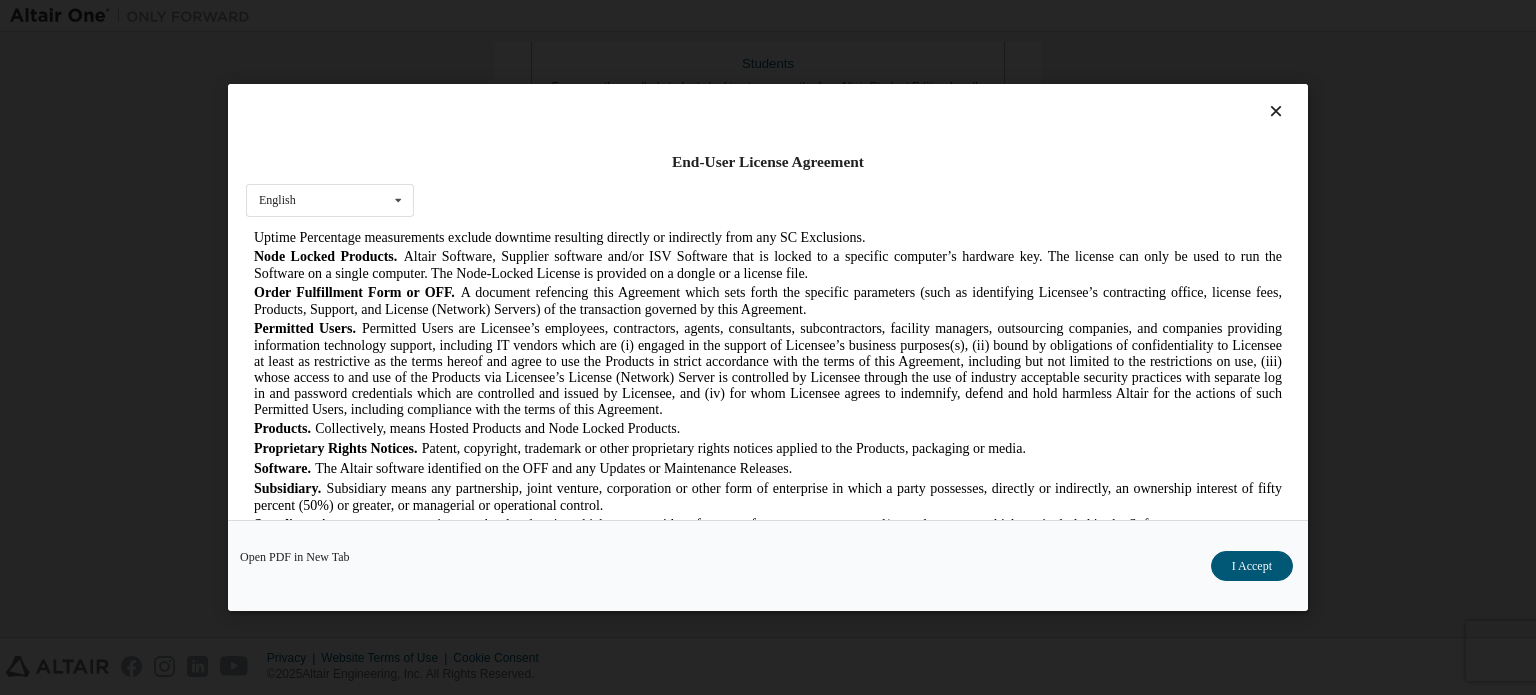scroll, scrollTop: 987, scrollLeft: 0, axis: vertical 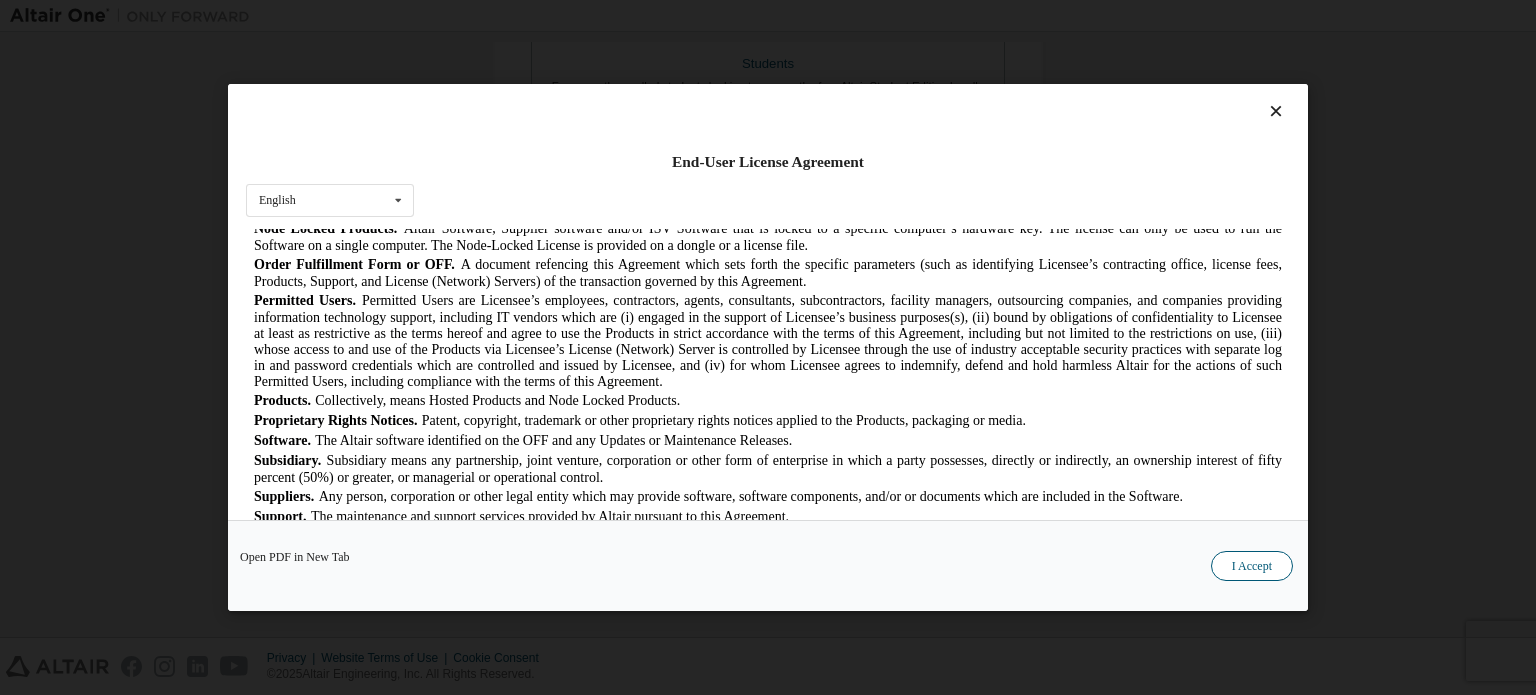 click on "I Accept" at bounding box center [1252, 566] 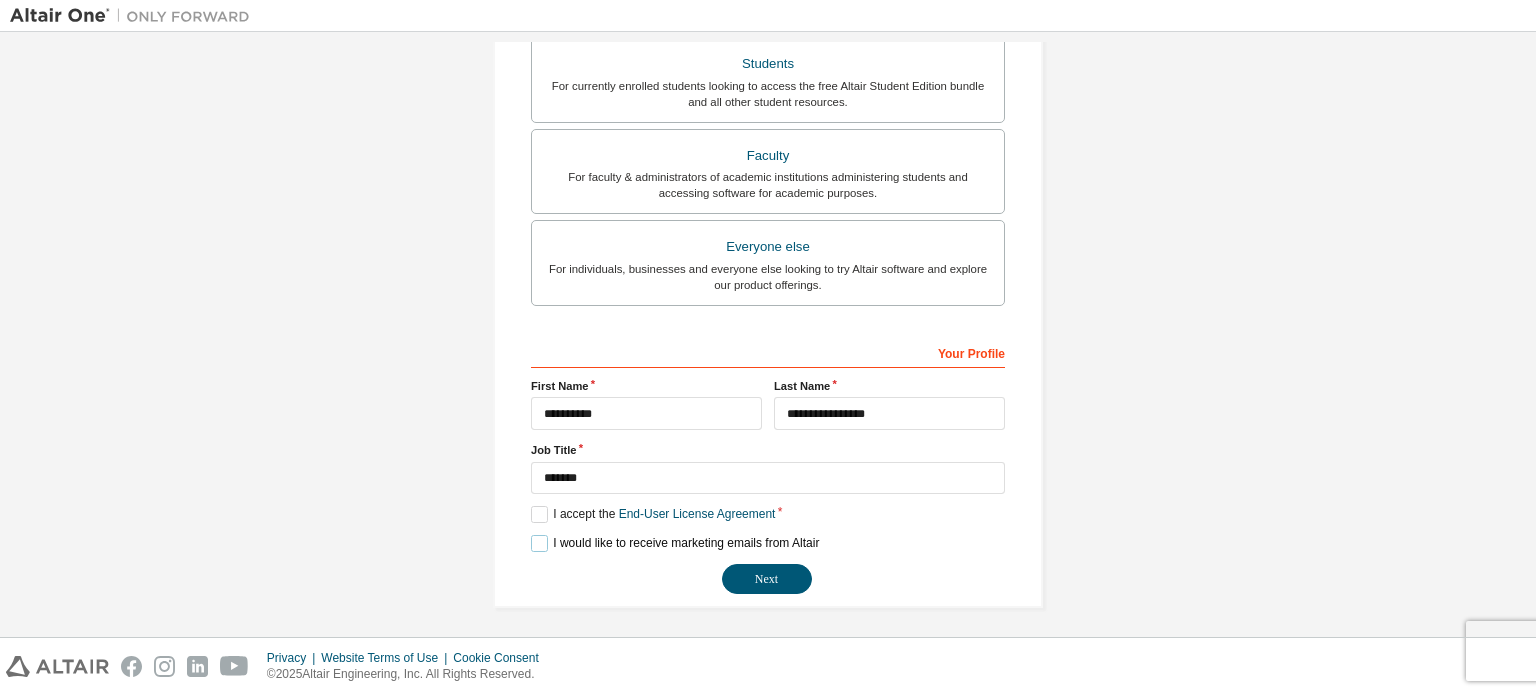 click on "I would like to receive marketing emails from Altair" at bounding box center (675, 543) 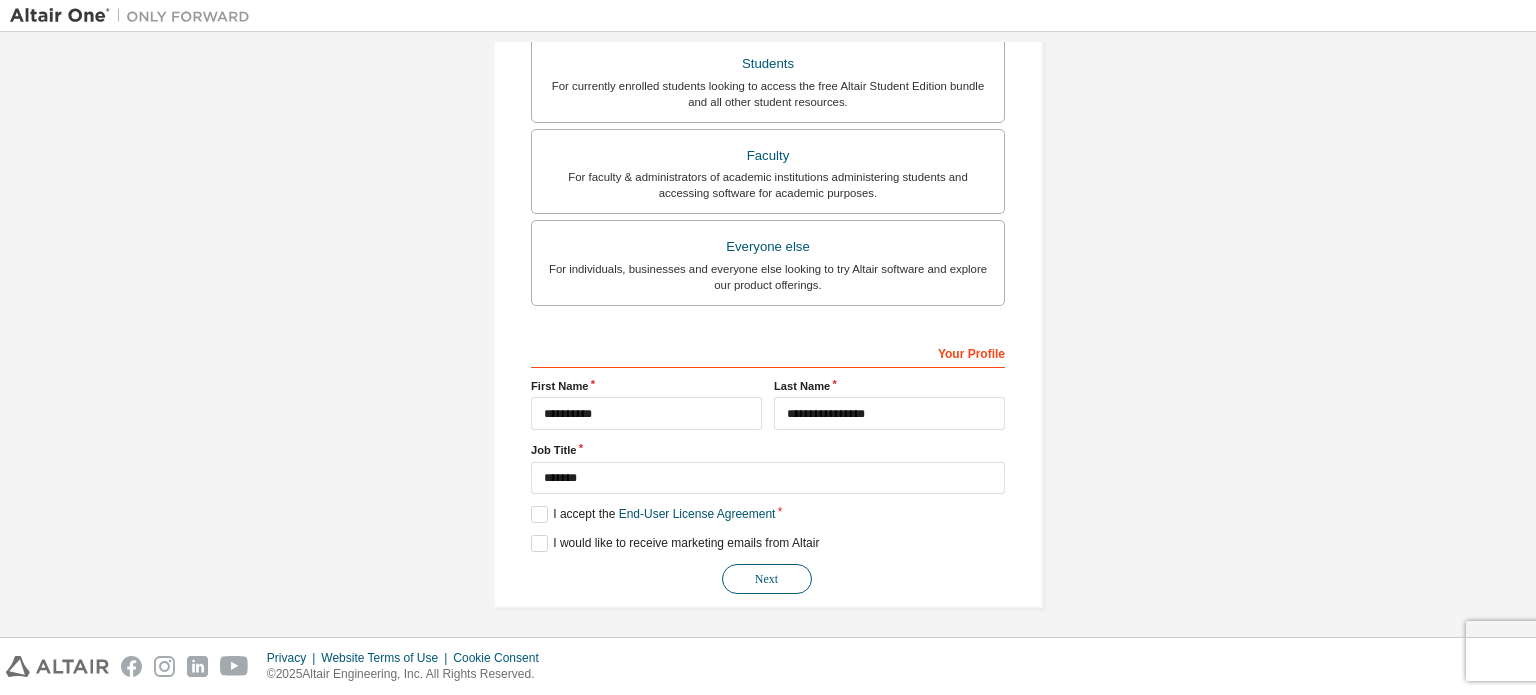 click on "Next" at bounding box center [767, 579] 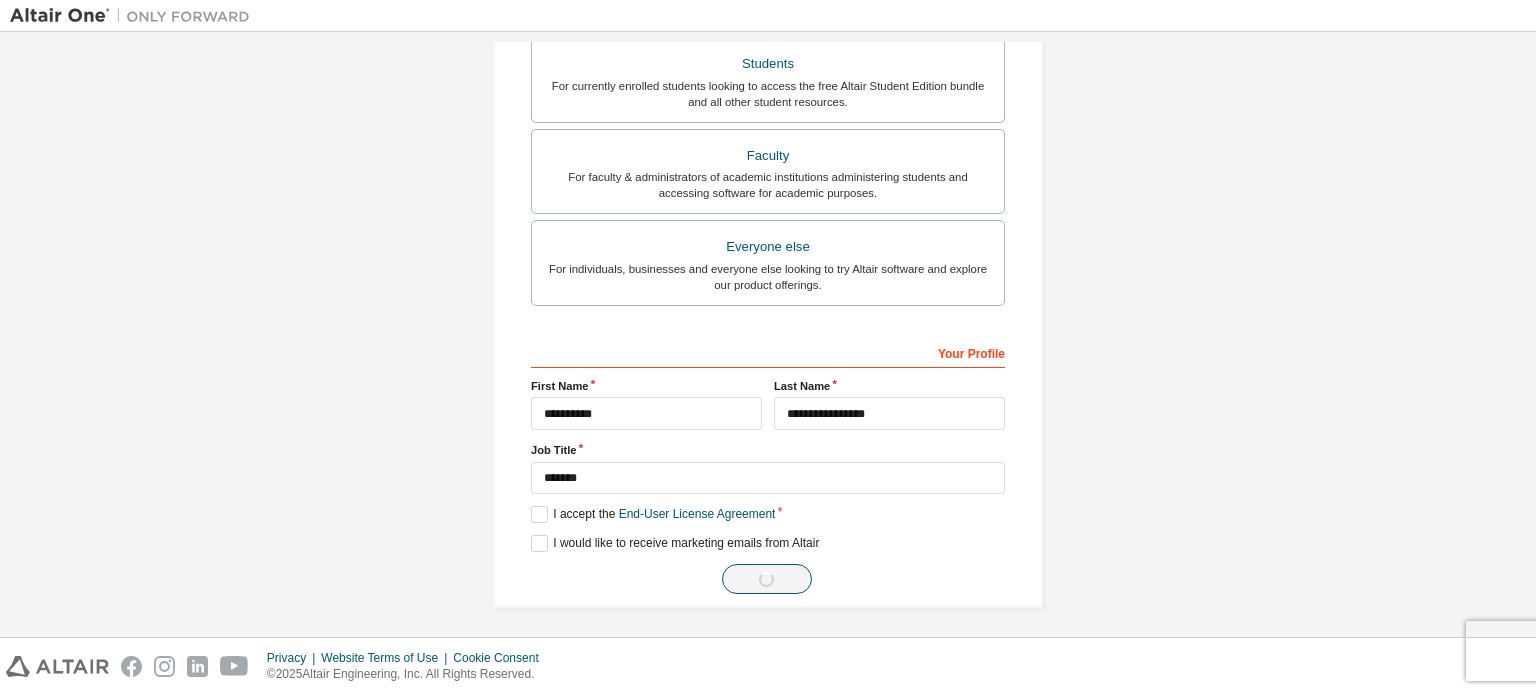 scroll, scrollTop: 0, scrollLeft: 0, axis: both 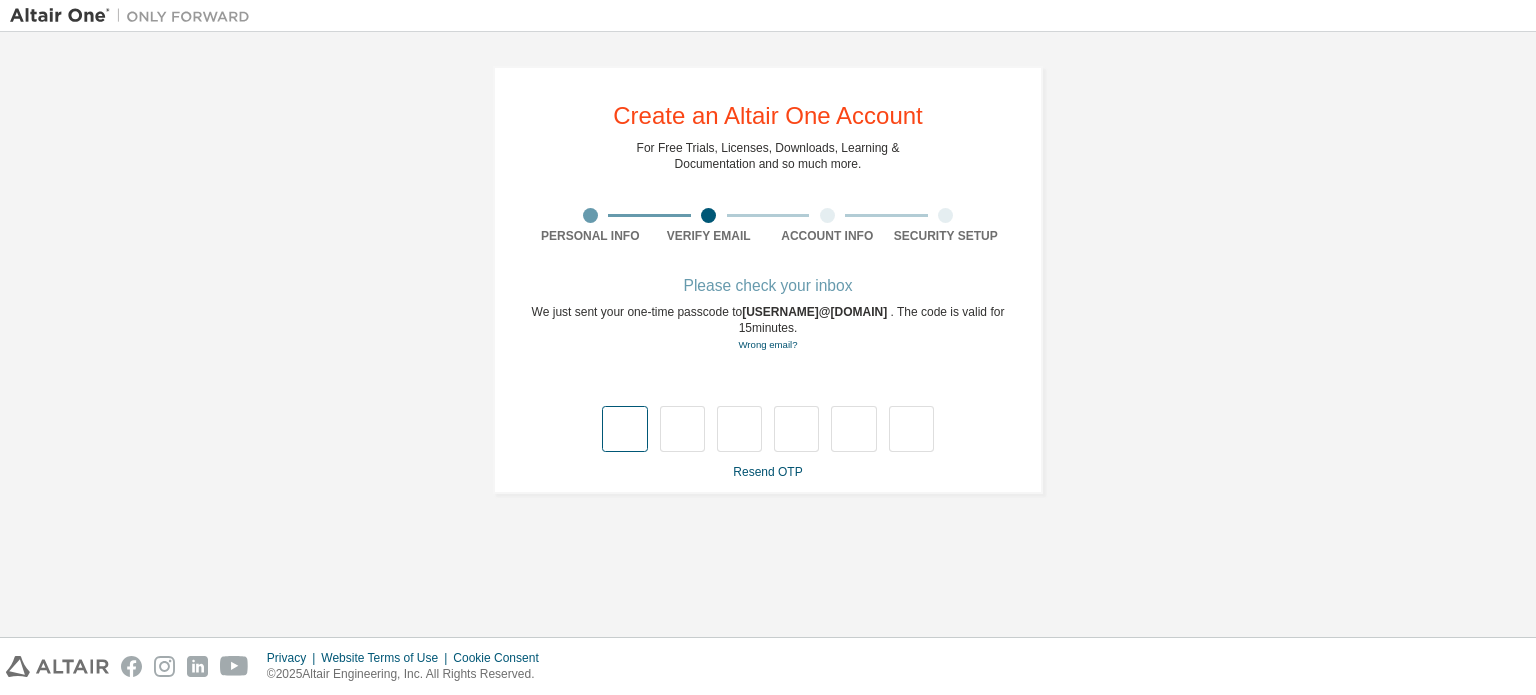 click at bounding box center [624, 429] 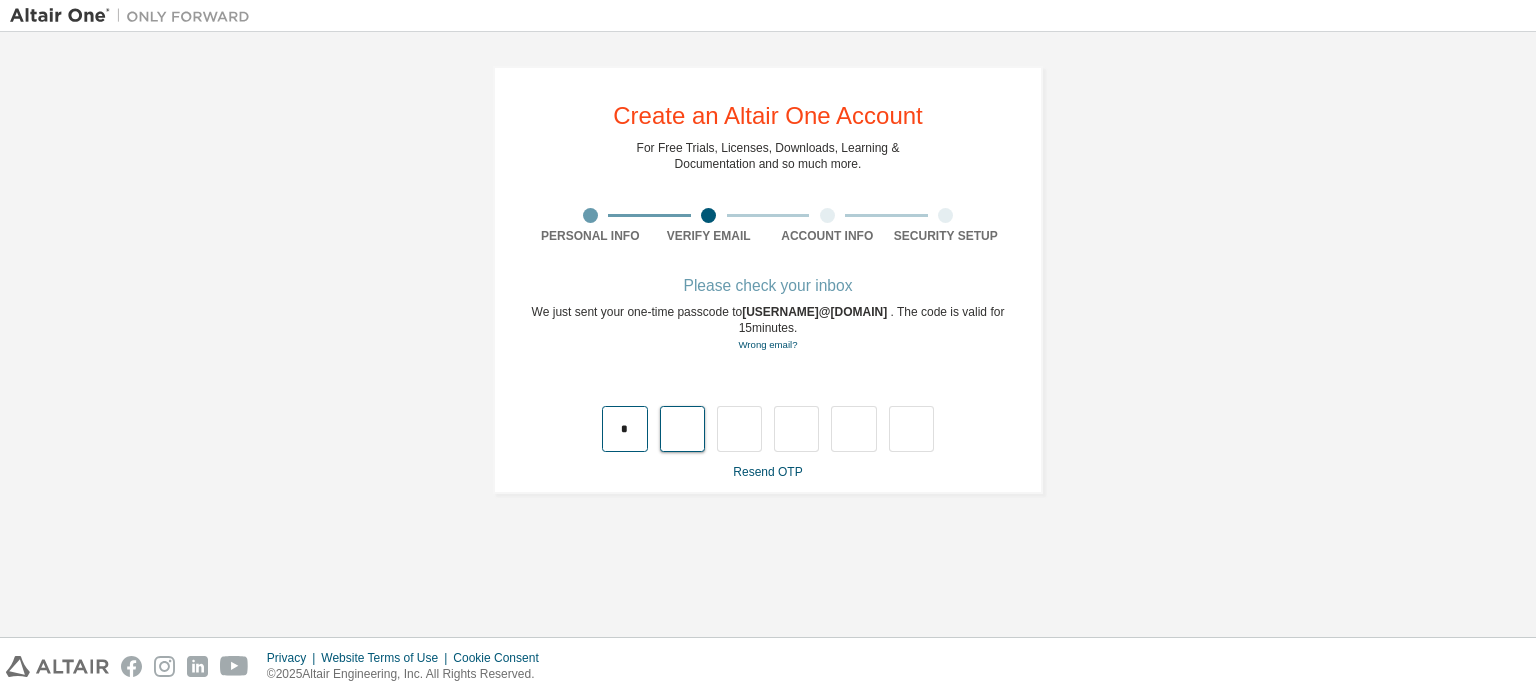 type on "*" 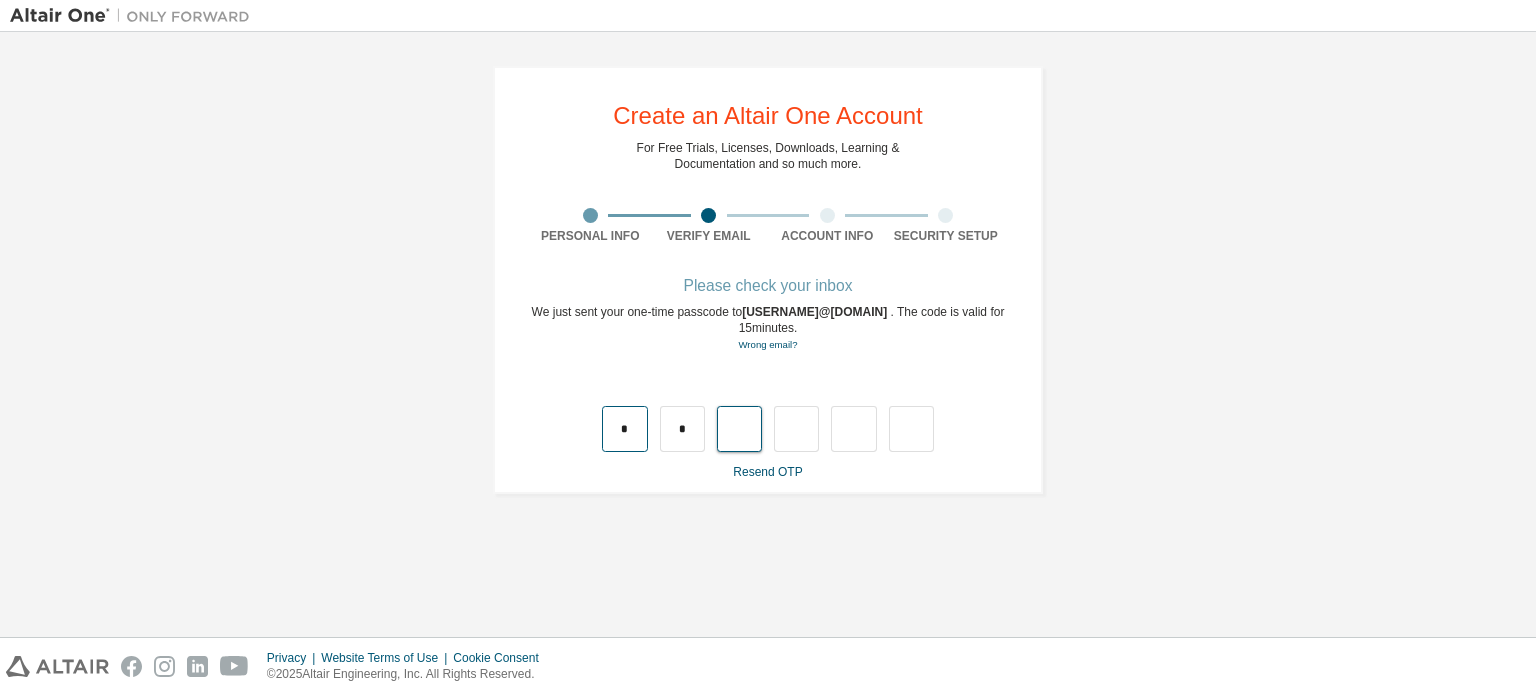 type on "*" 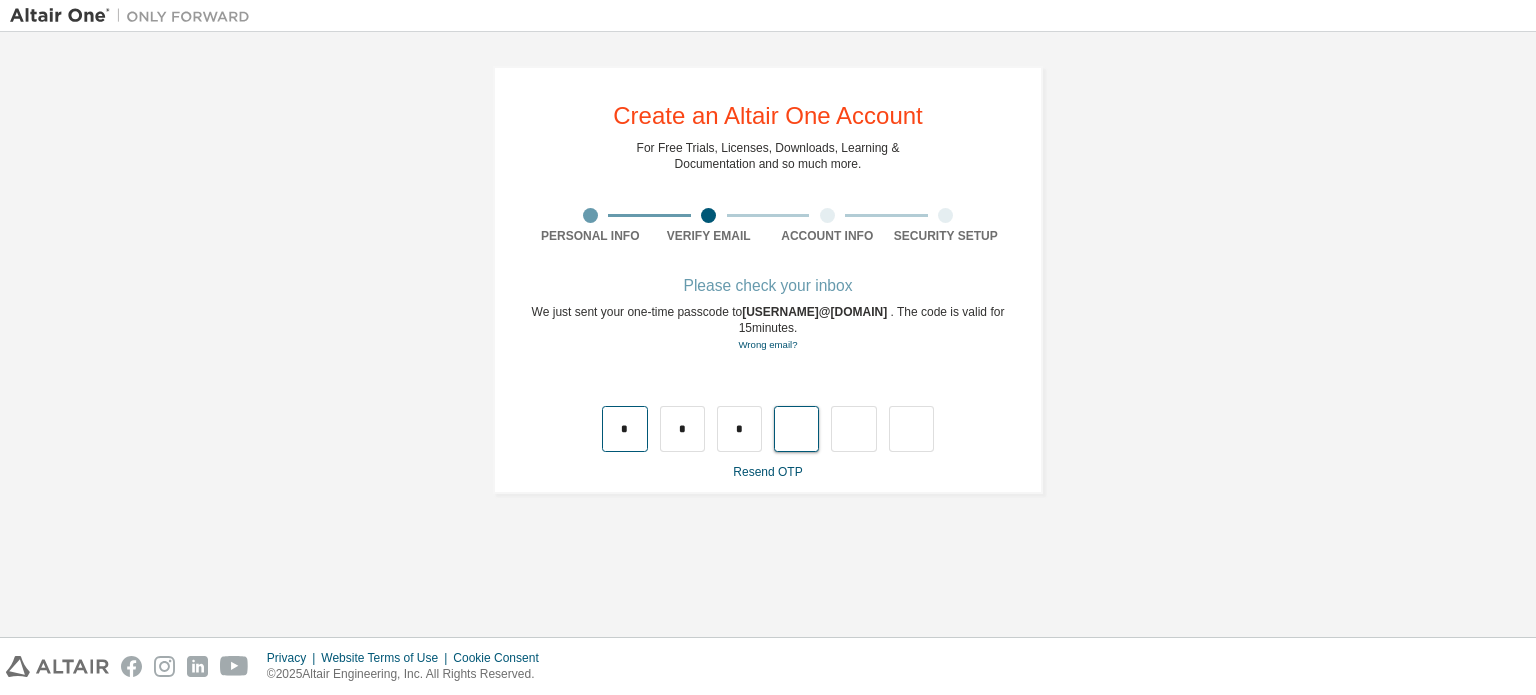 type on "*" 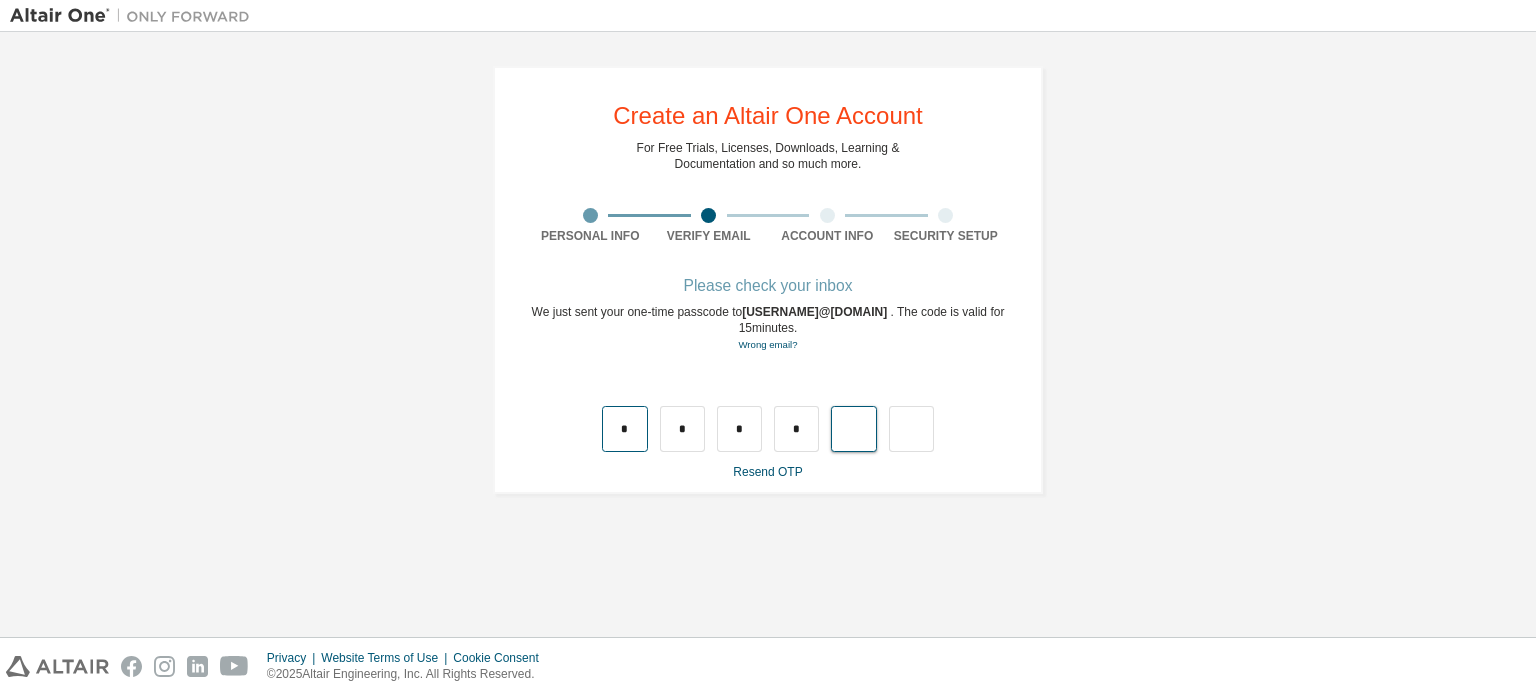 type on "*" 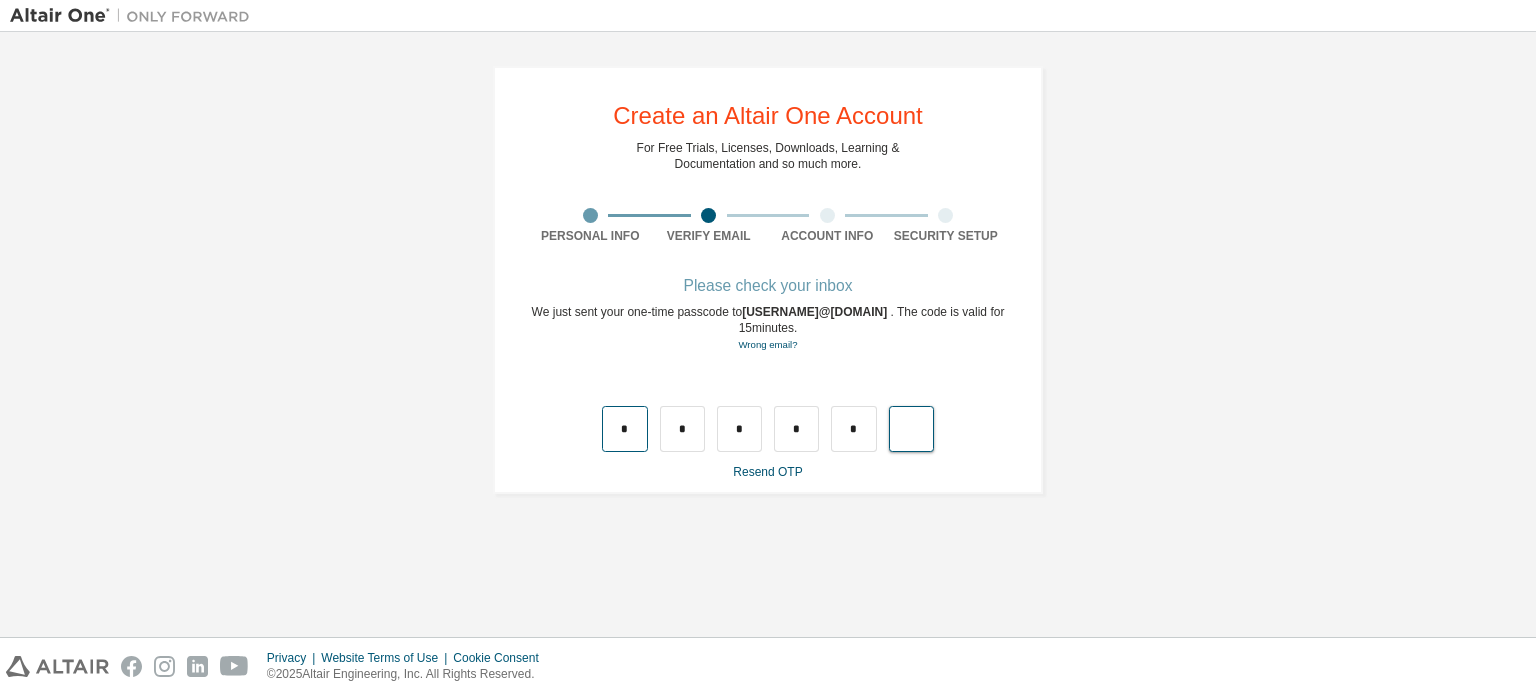 type on "*" 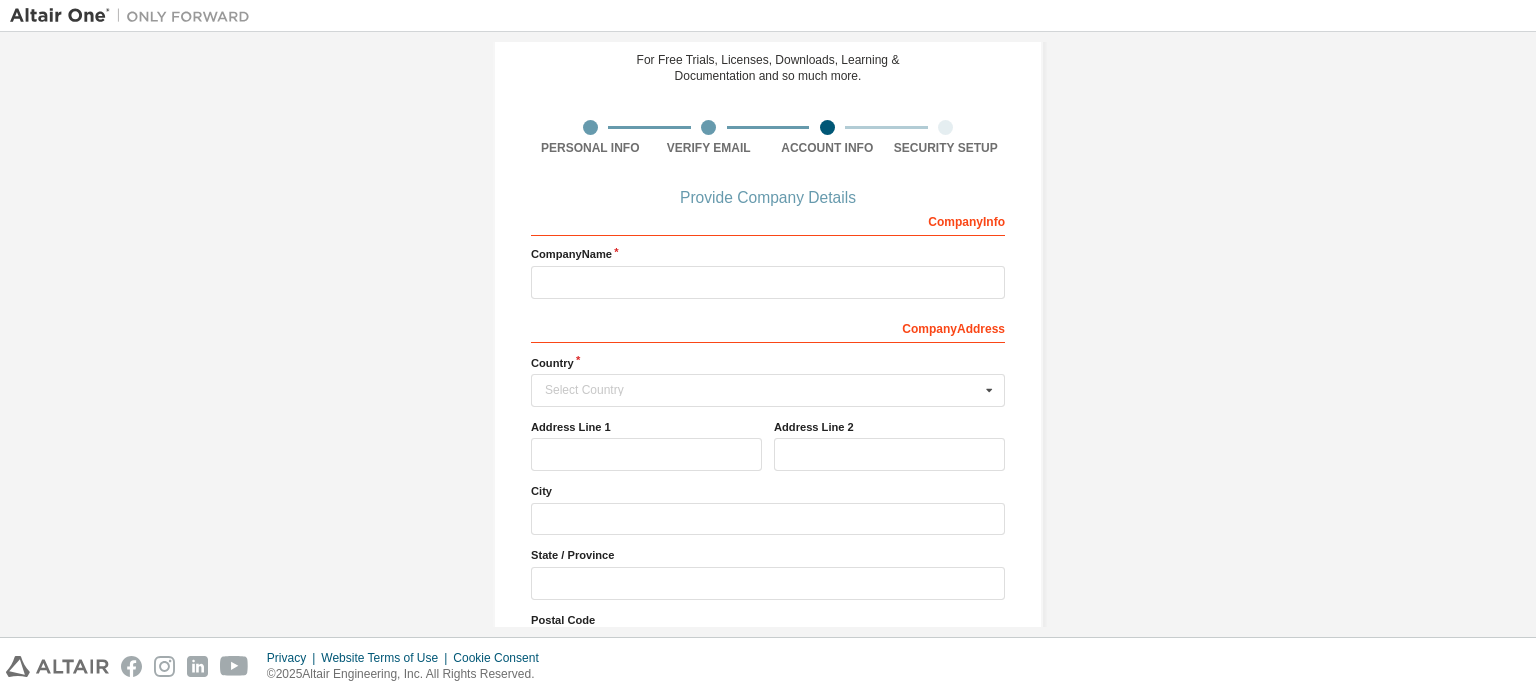 scroll, scrollTop: 103, scrollLeft: 0, axis: vertical 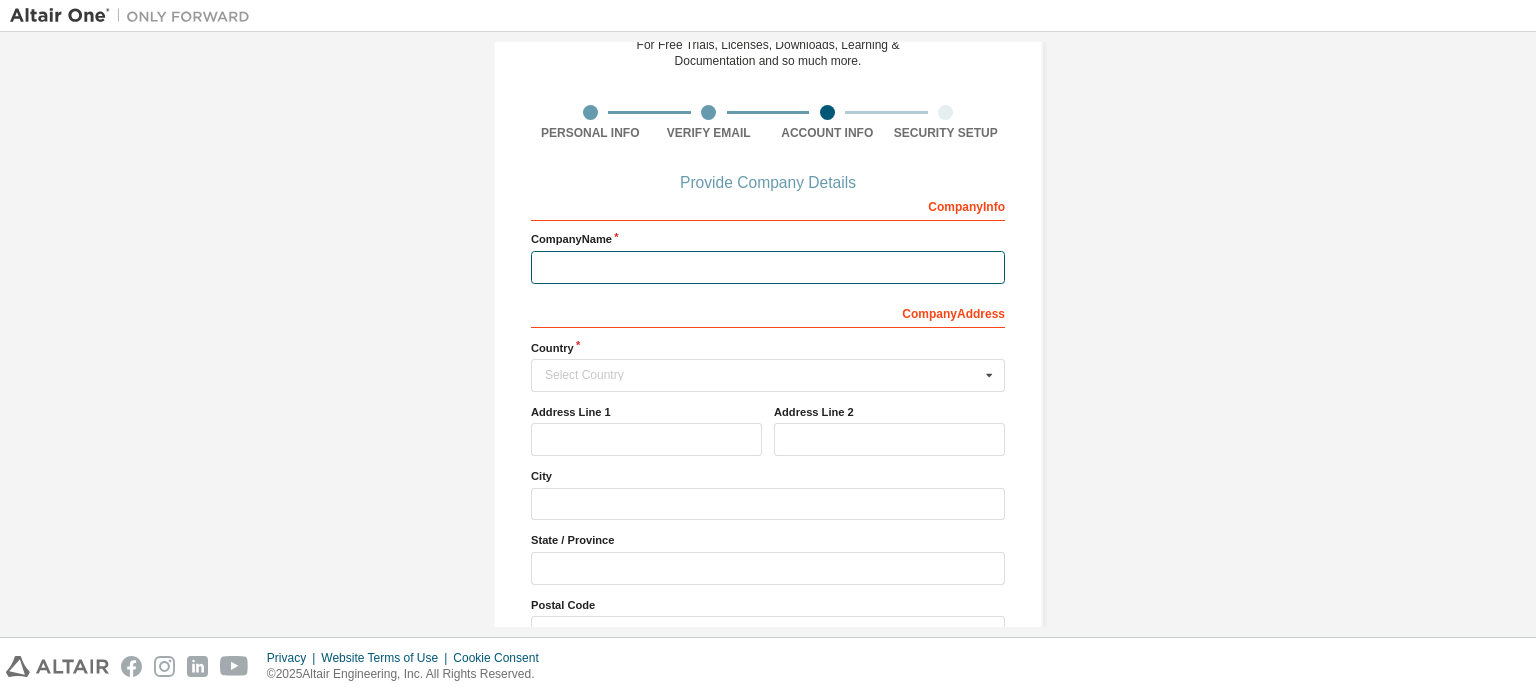 click at bounding box center [768, 267] 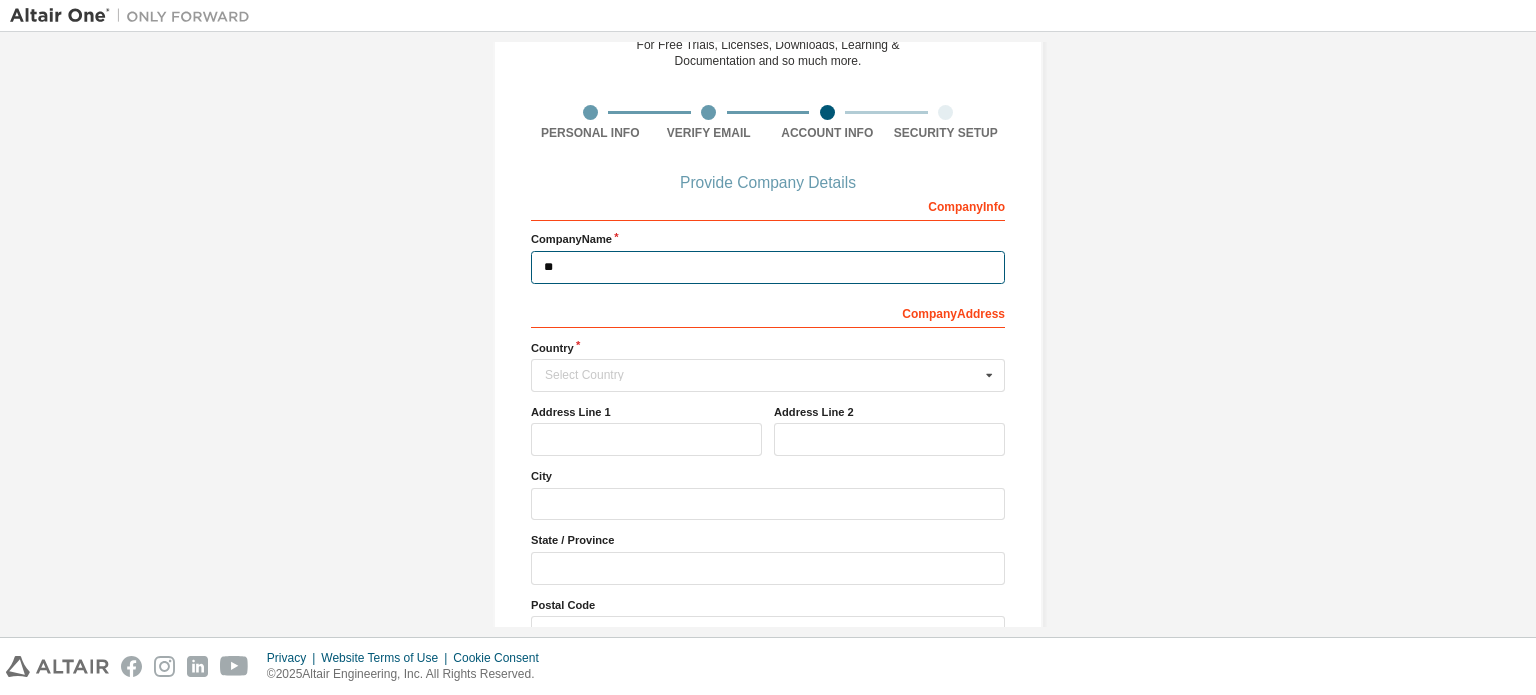 type on "*" 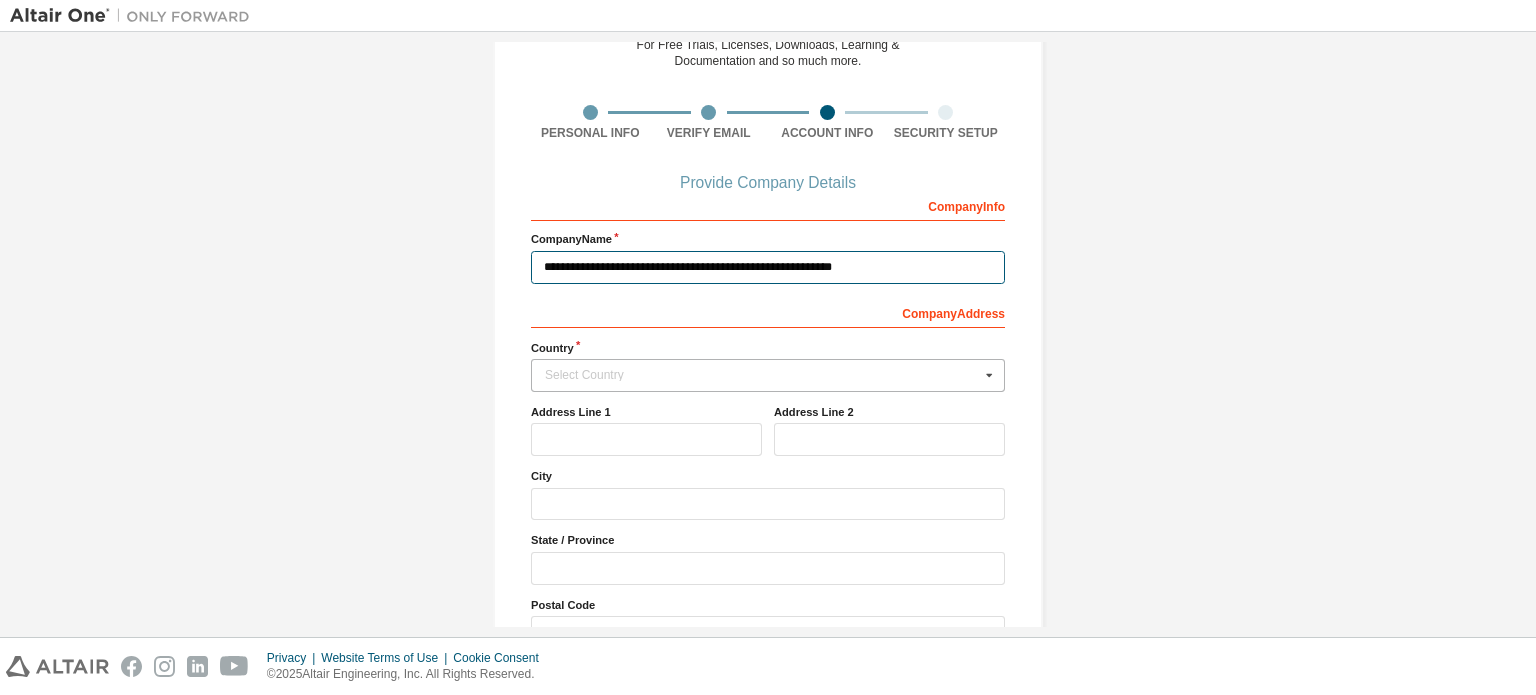type on "**********" 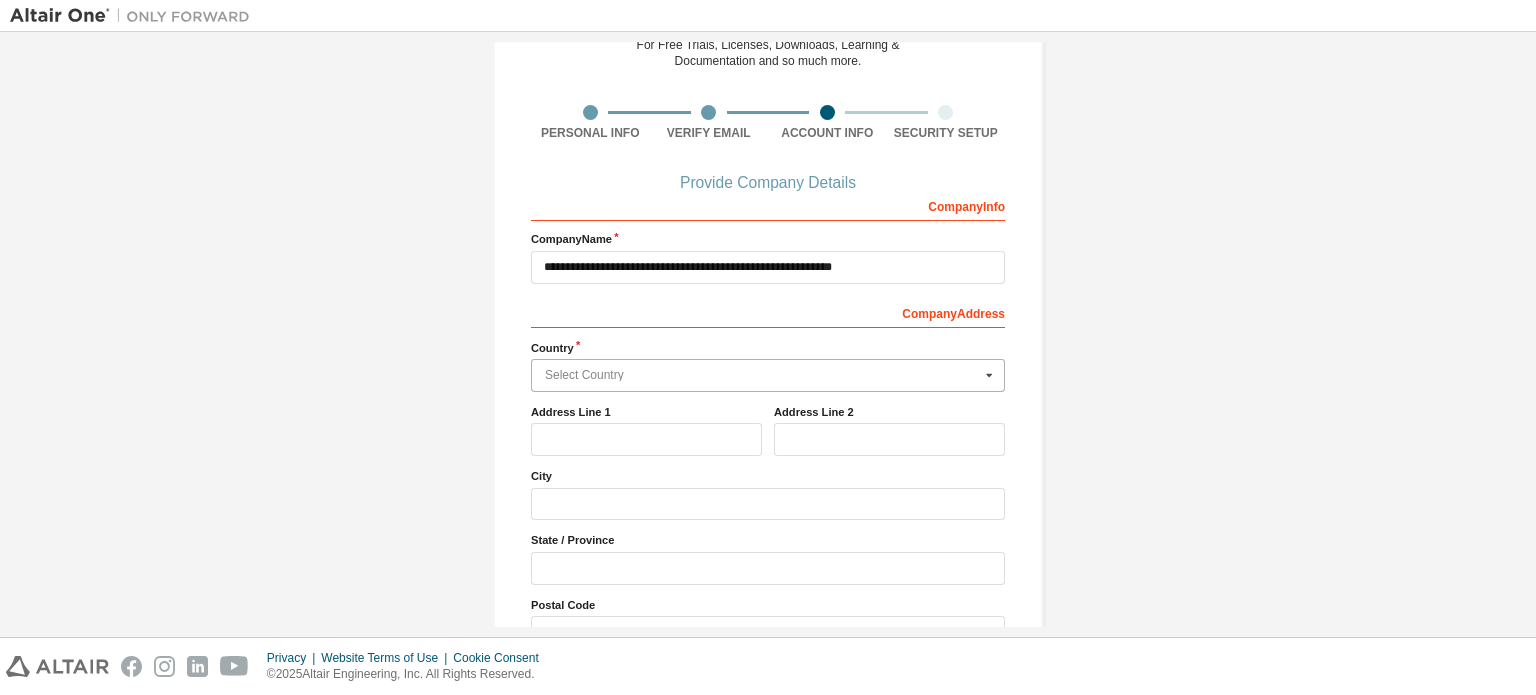 click at bounding box center [769, 375] 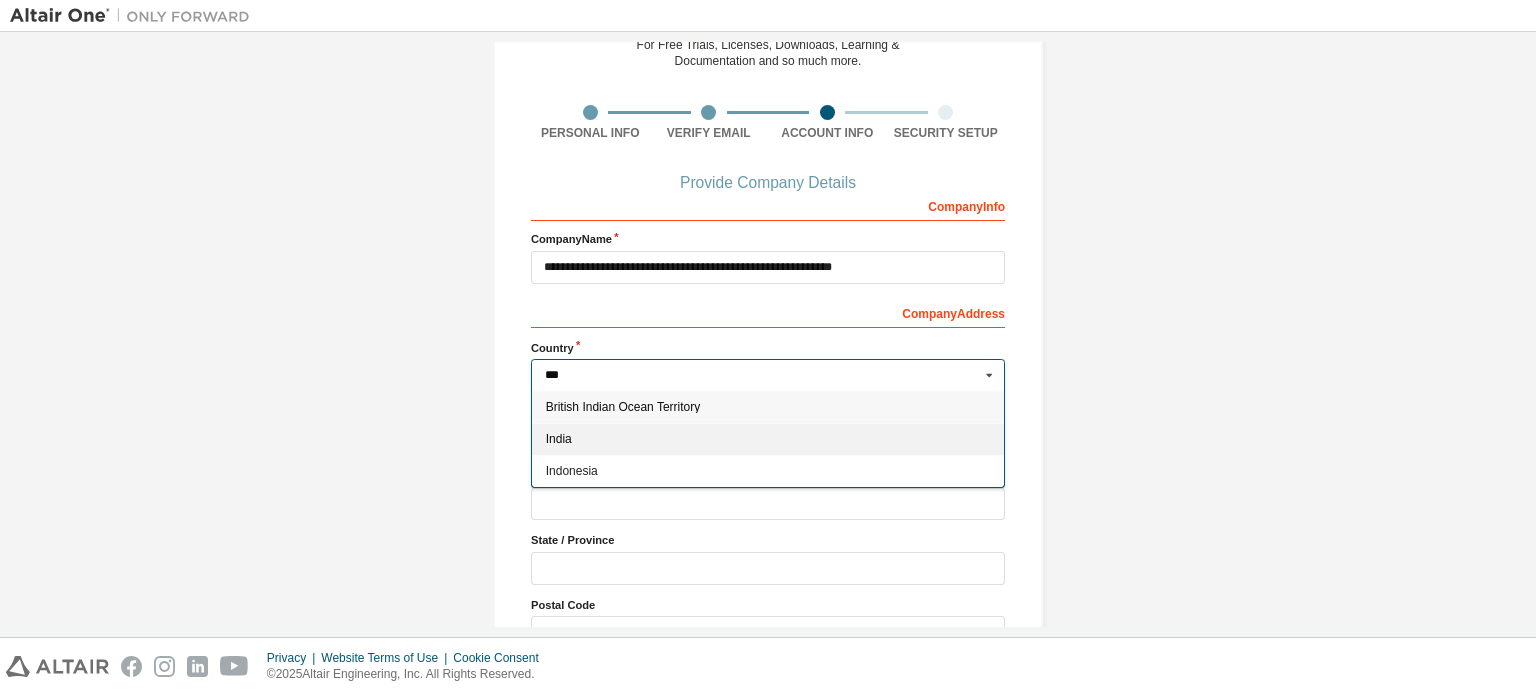 type on "***" 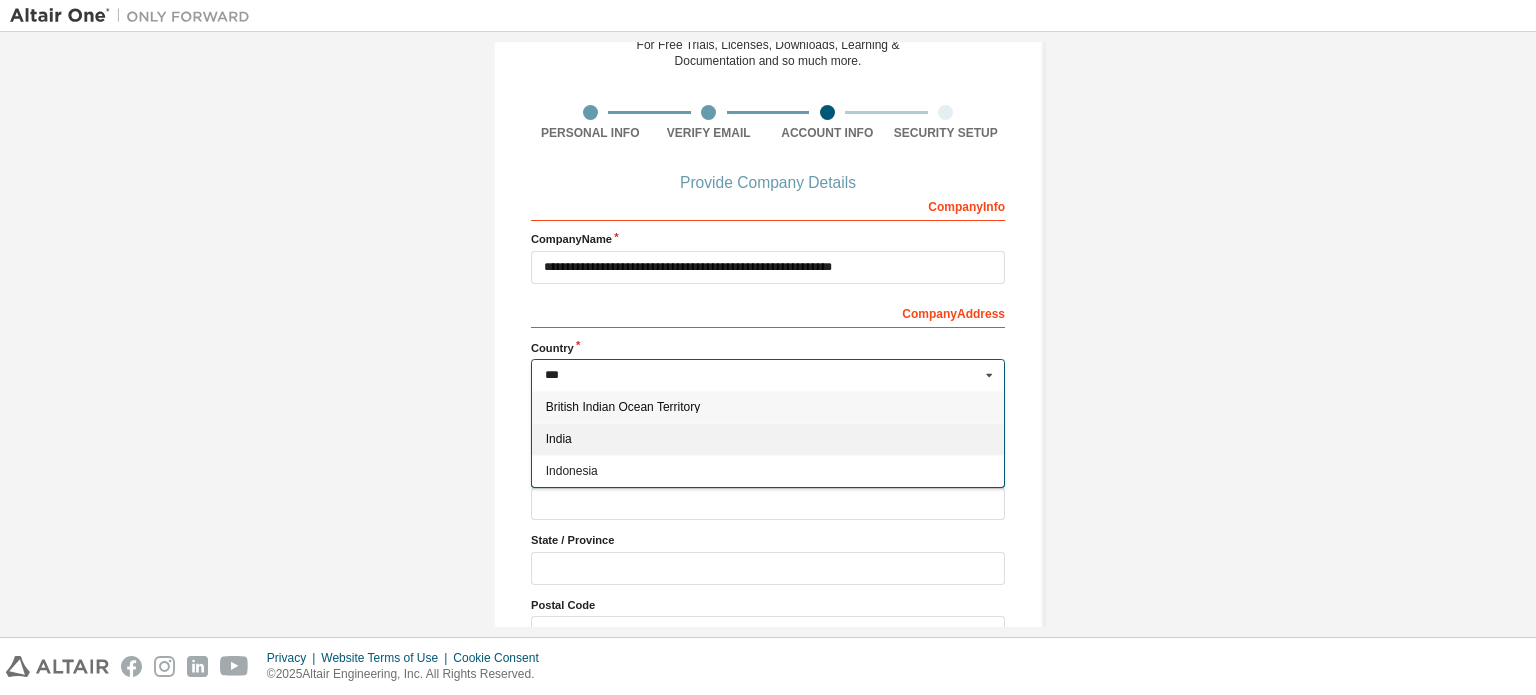 click on "India" at bounding box center [768, 439] 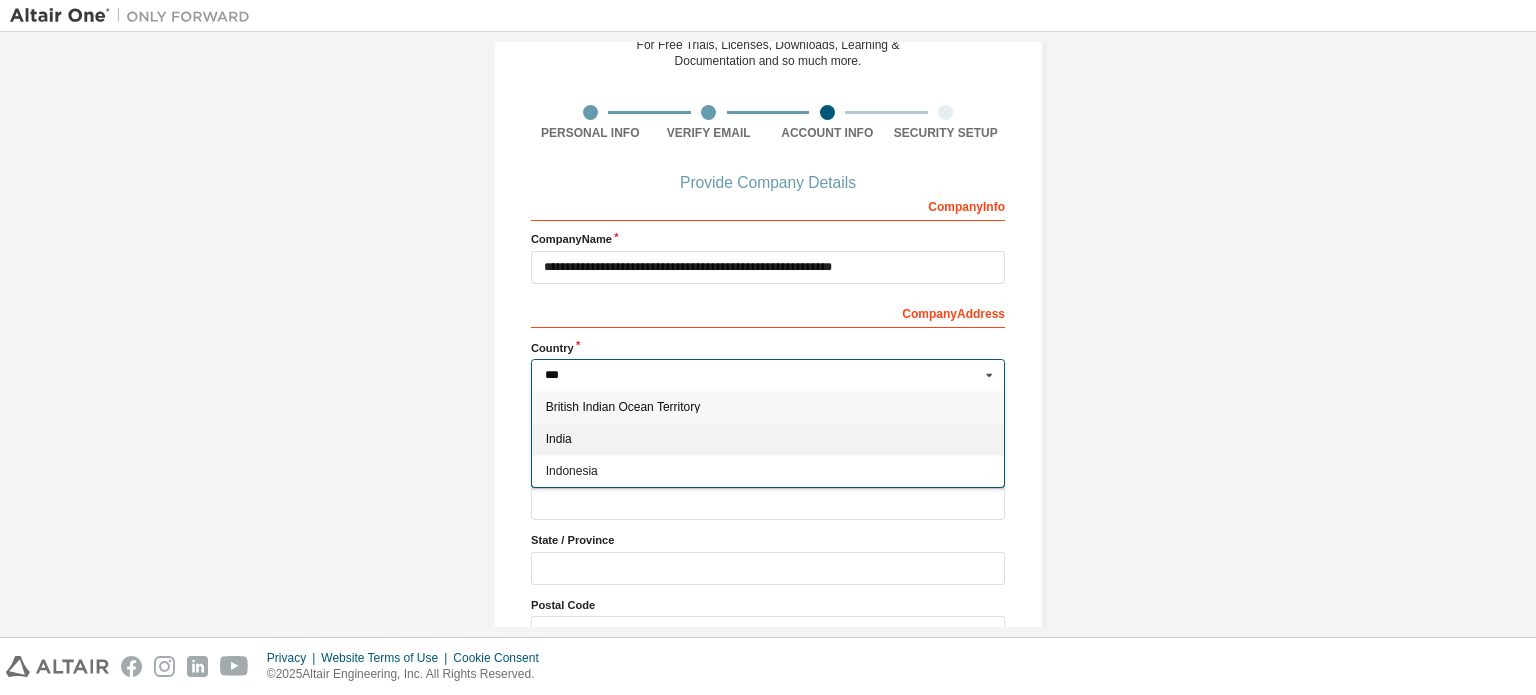 type on "***" 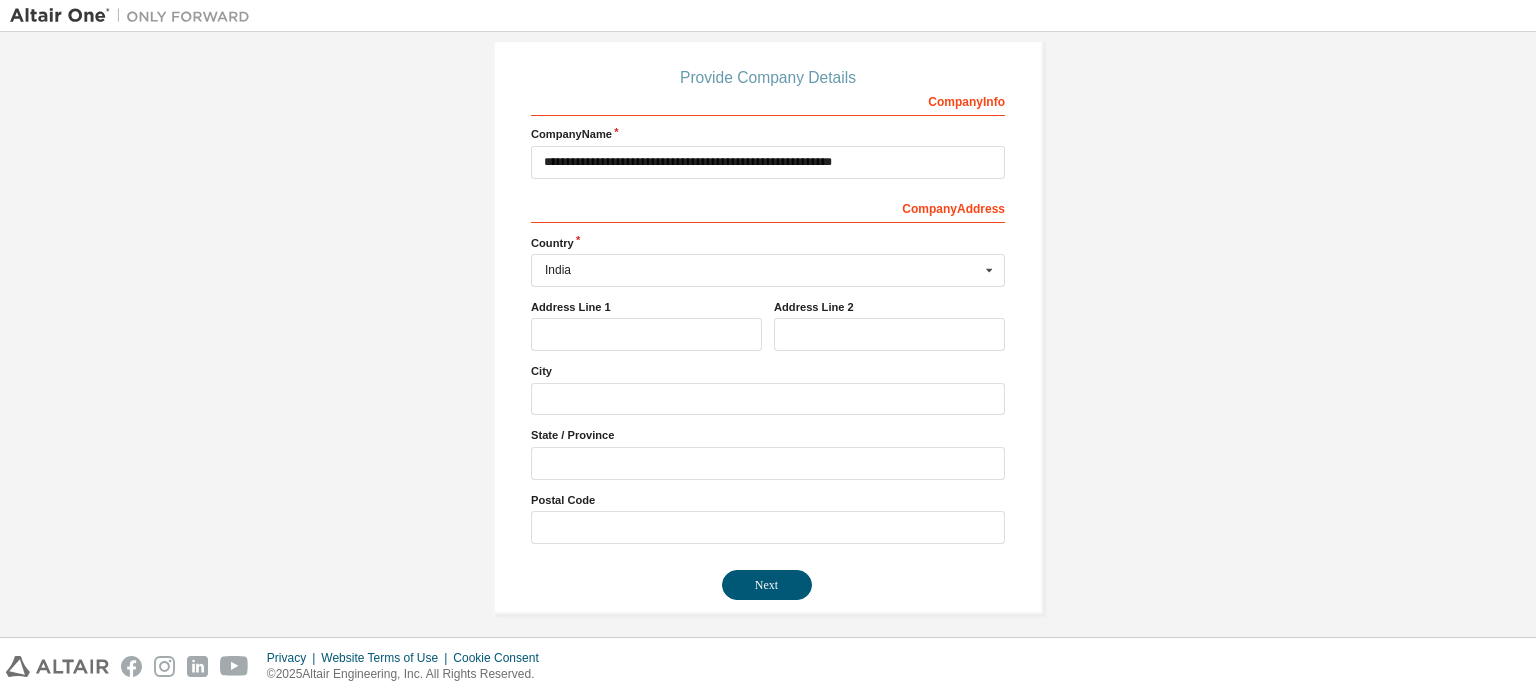 scroll, scrollTop: 214, scrollLeft: 0, axis: vertical 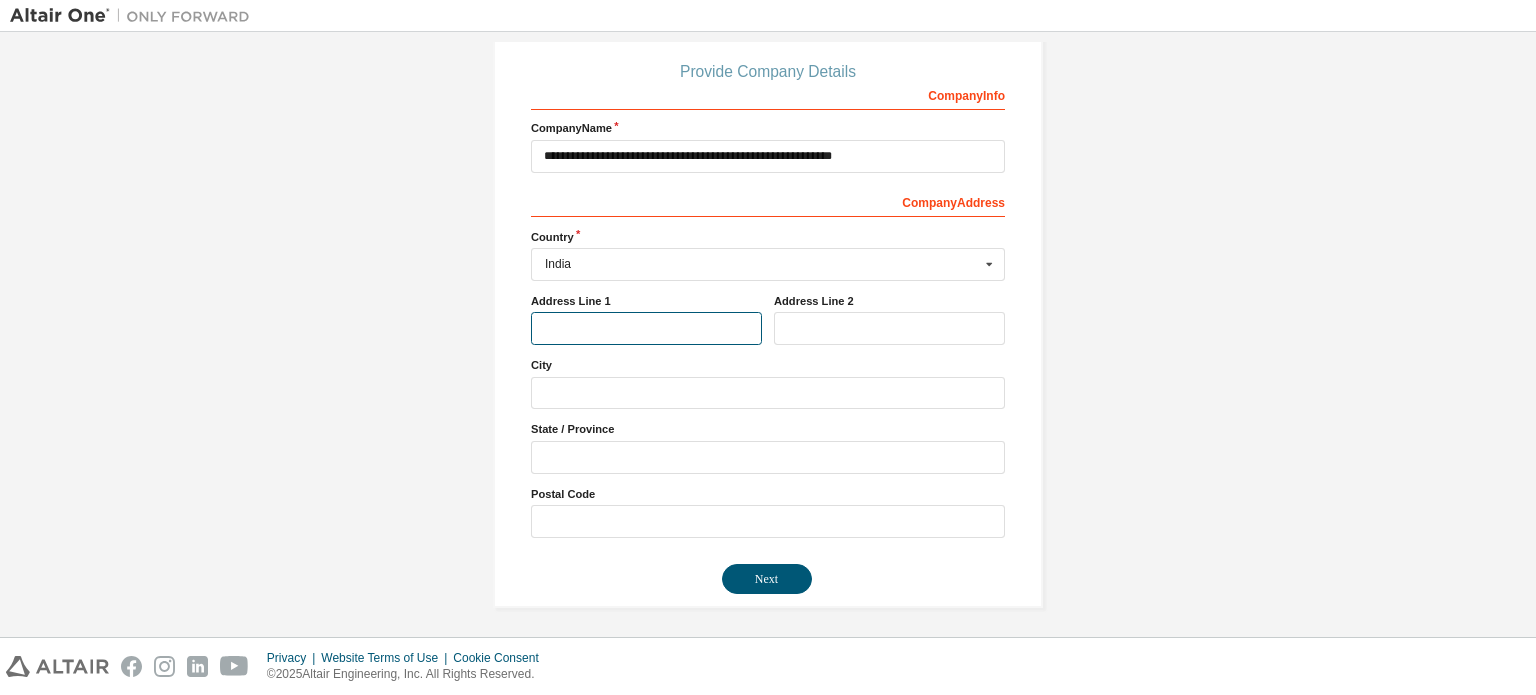 click at bounding box center (646, 328) 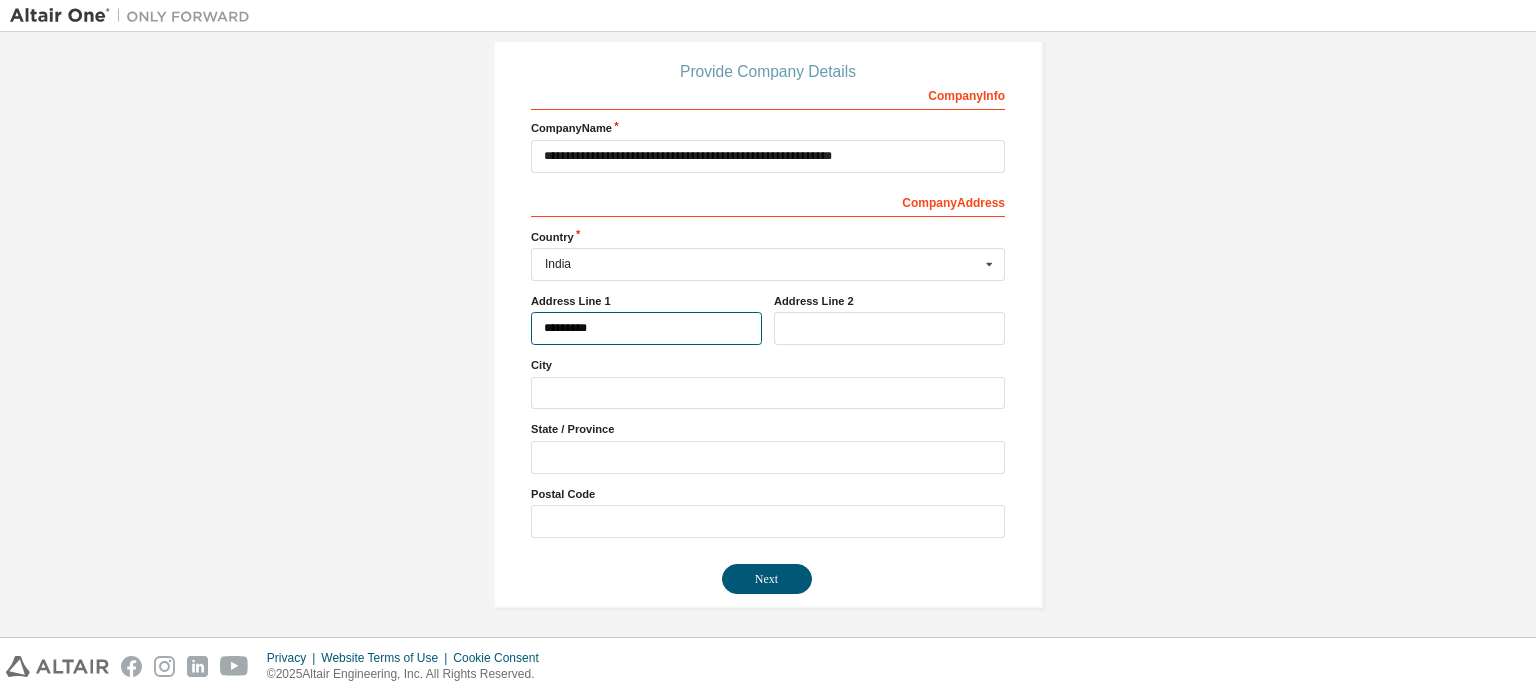type on "*********" 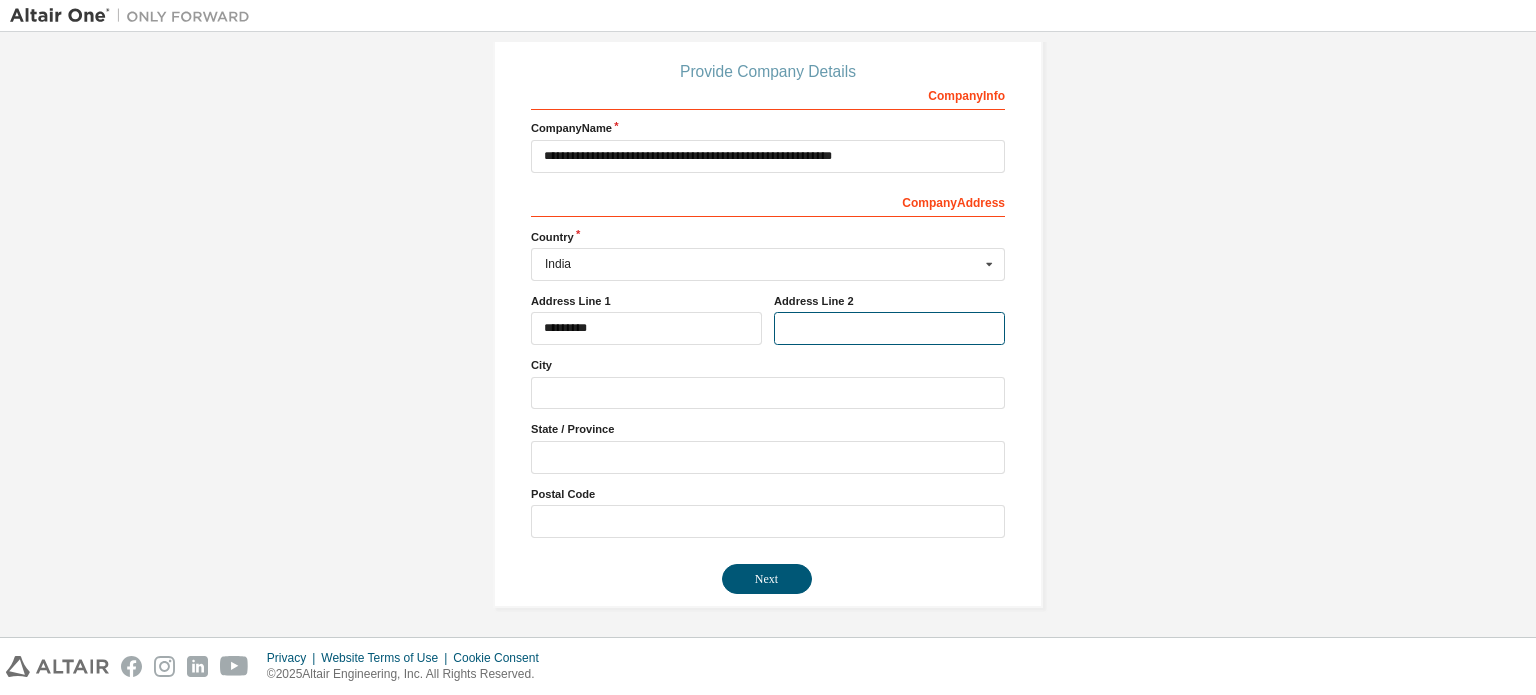 click at bounding box center [889, 328] 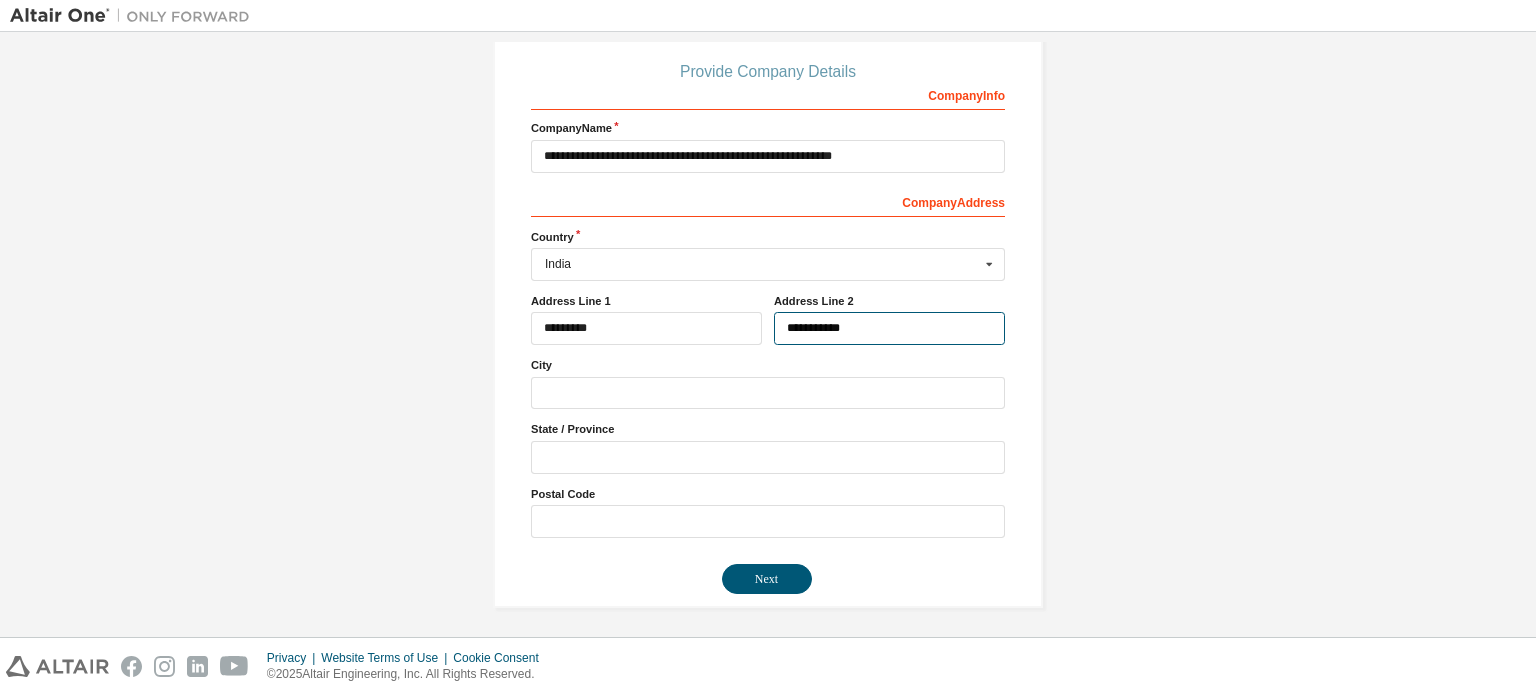 type on "**********" 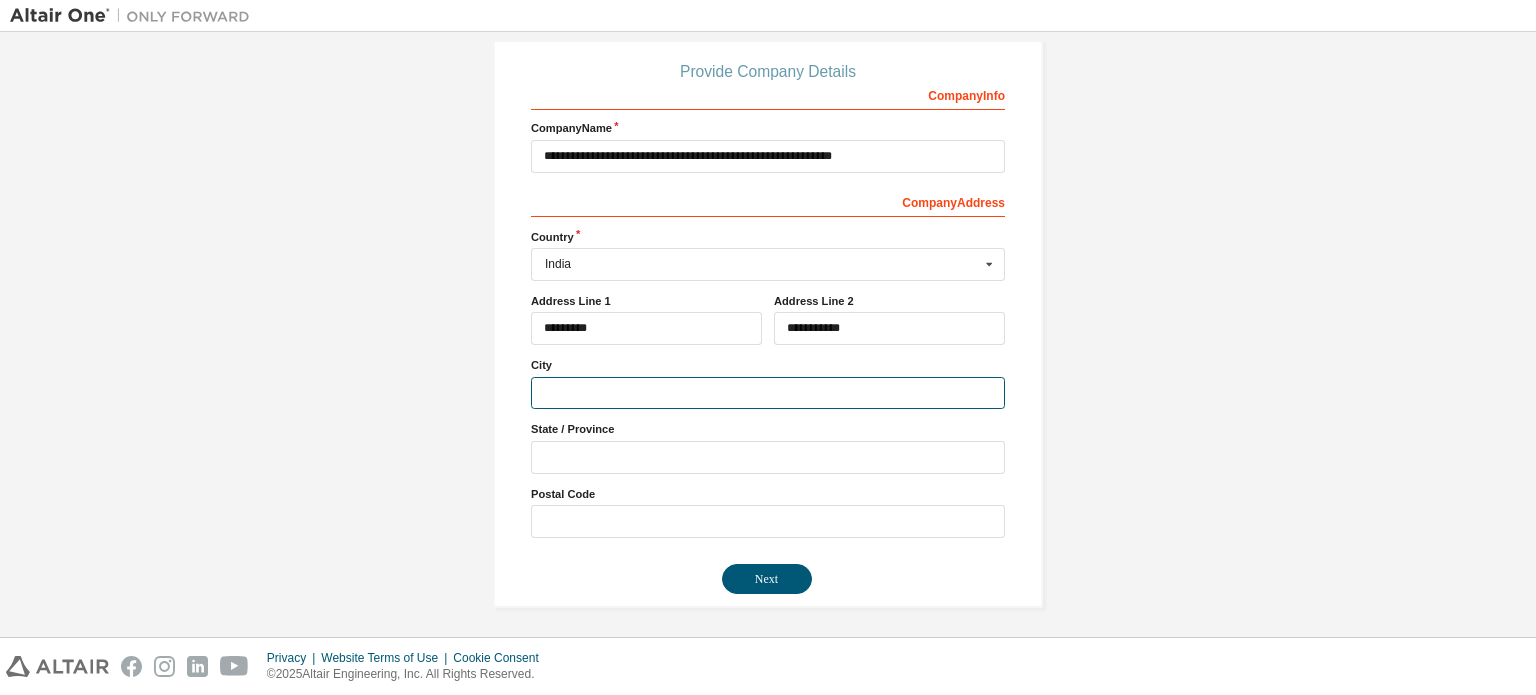 click at bounding box center [768, 393] 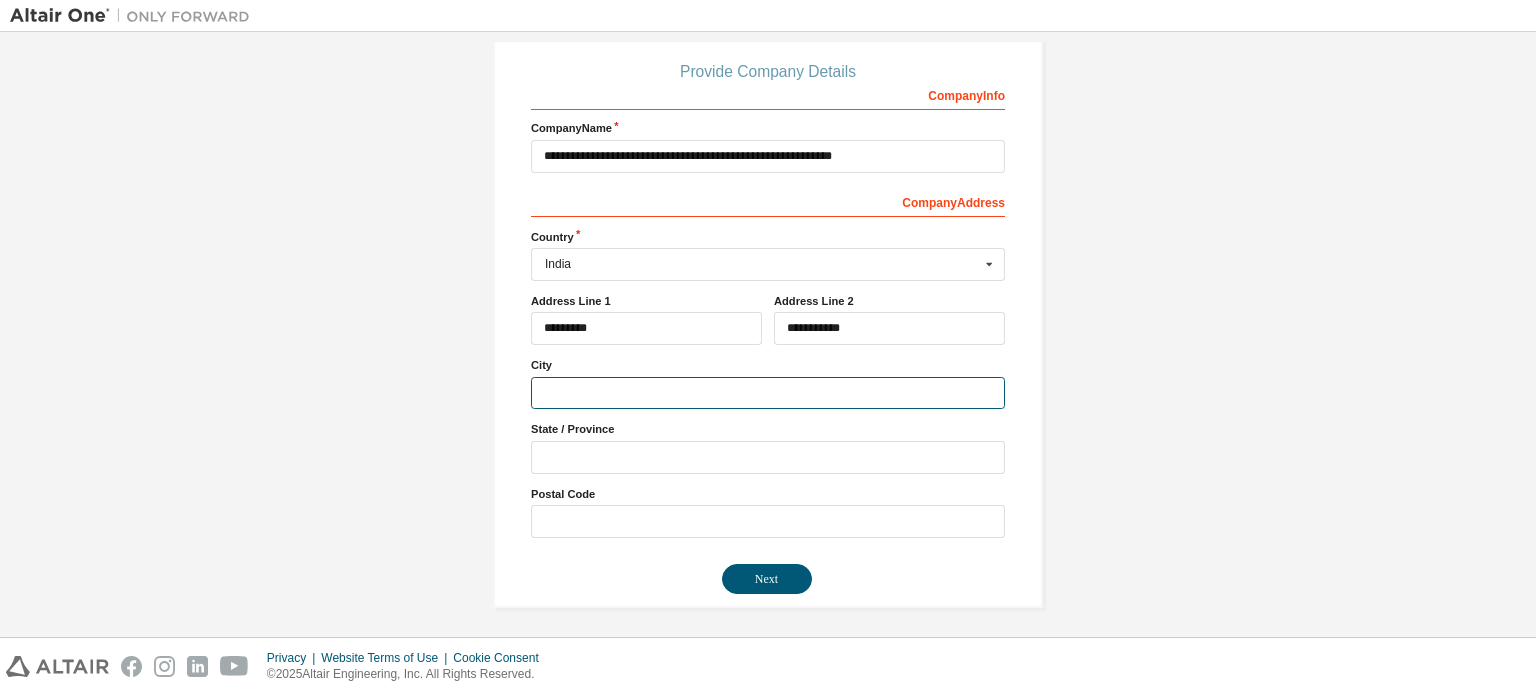 type on "**********" 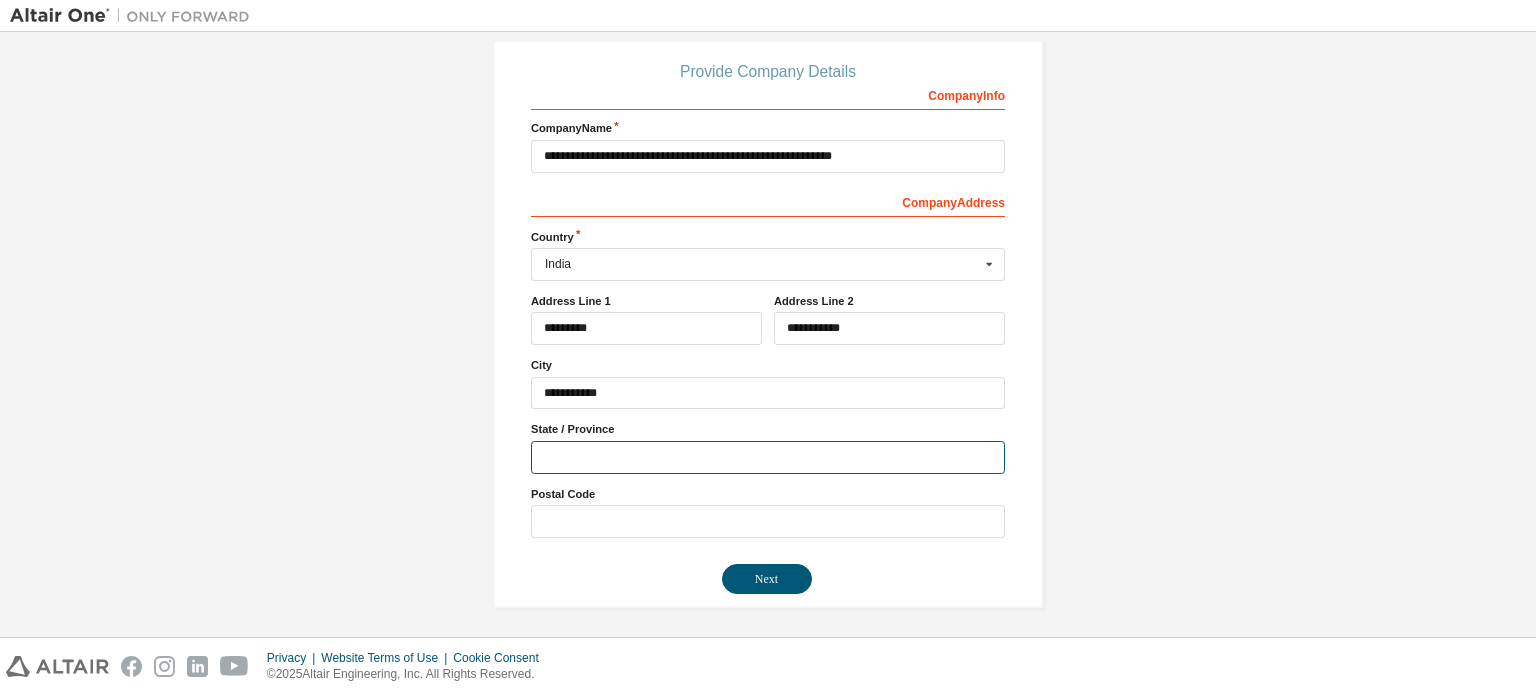 click at bounding box center [768, 457] 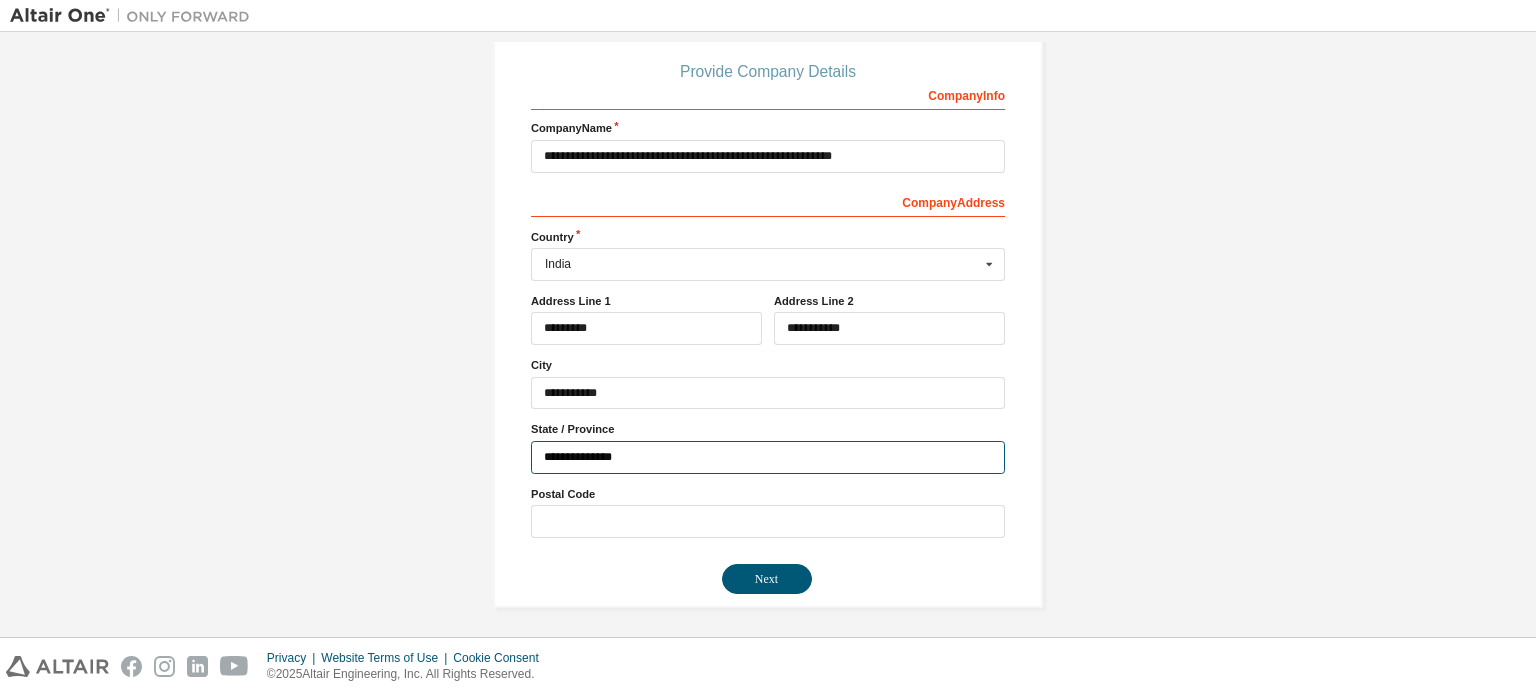 type on "**********" 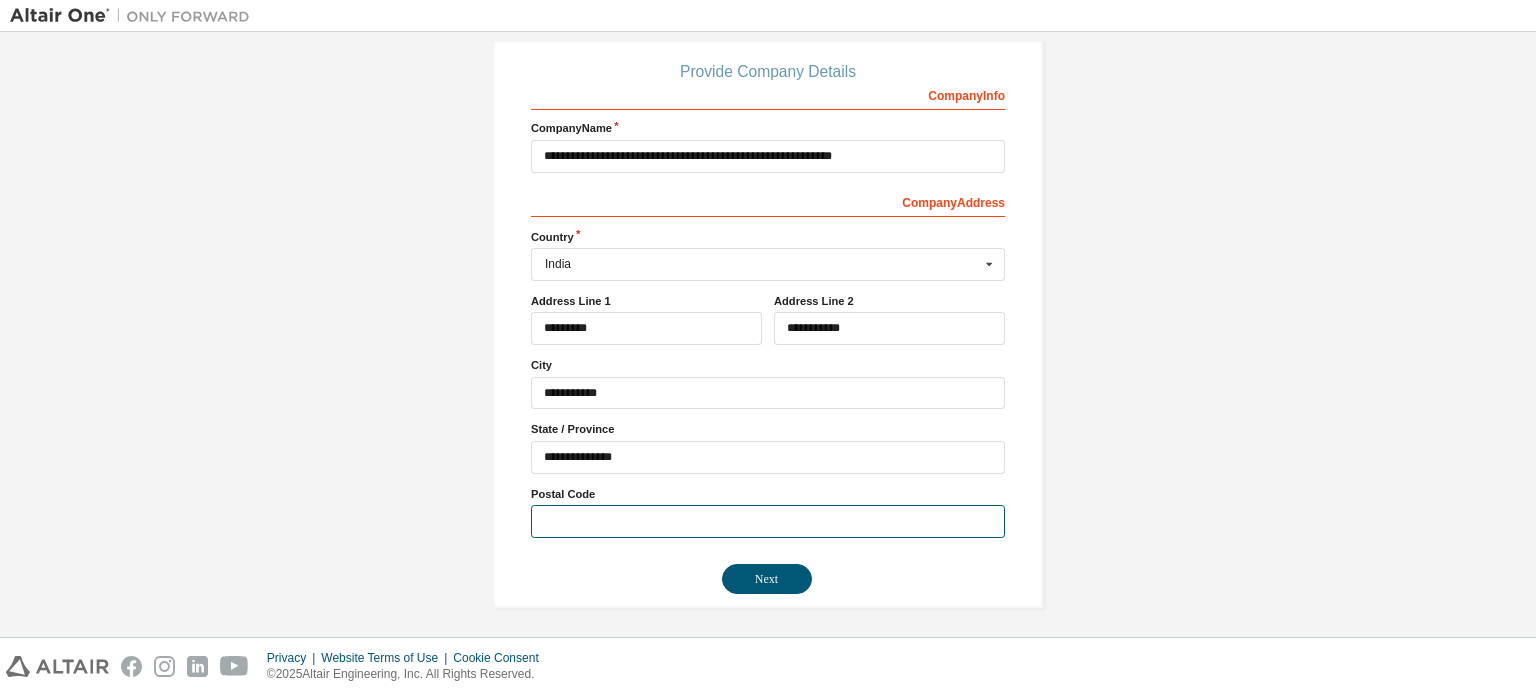 click at bounding box center (768, 521) 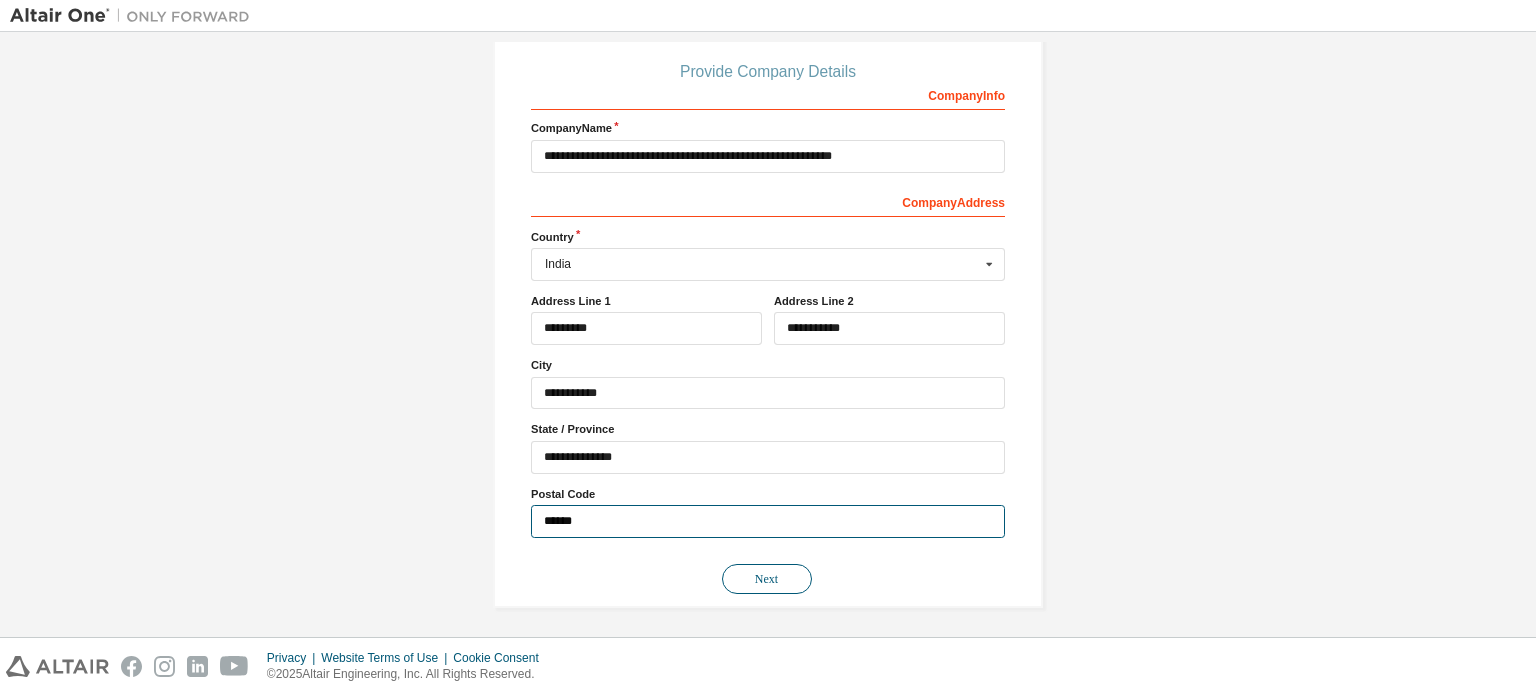 type on "******" 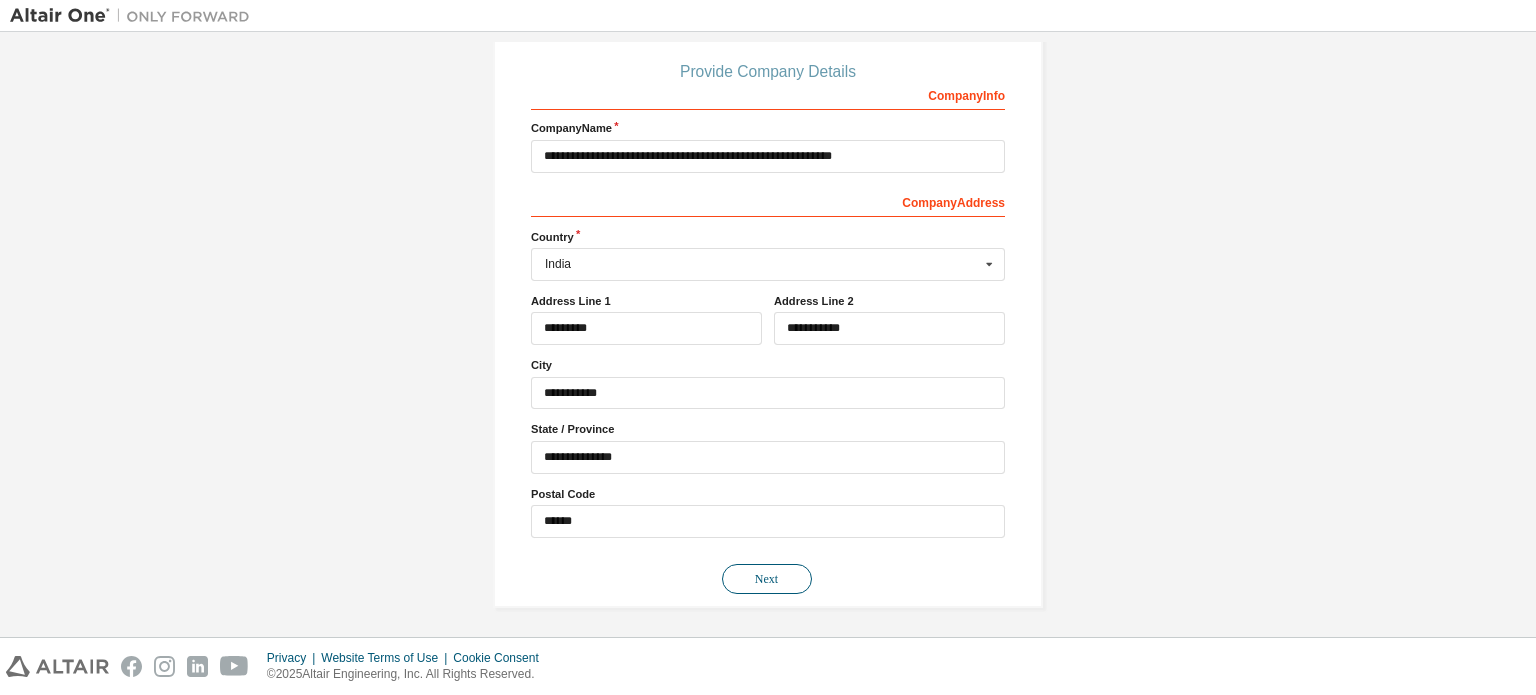 click on "Next" at bounding box center [767, 579] 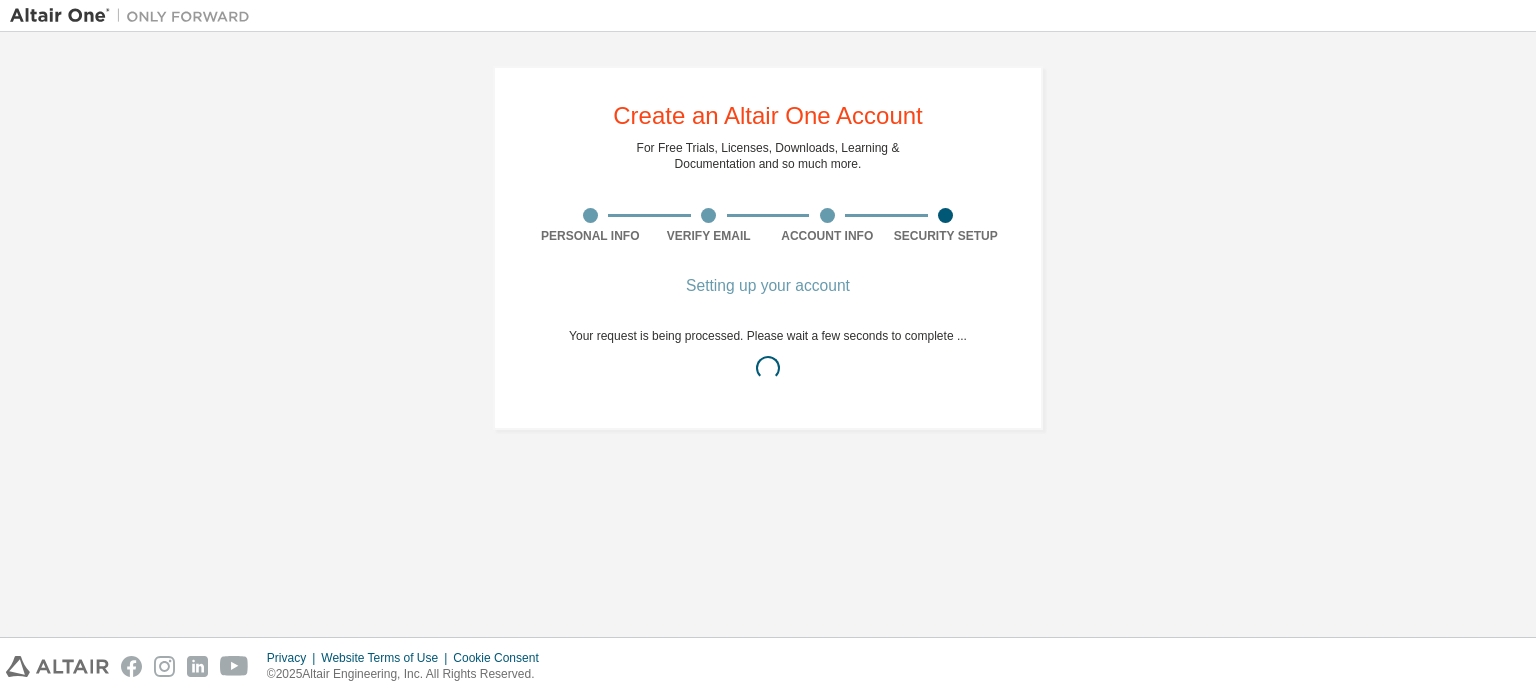scroll, scrollTop: 0, scrollLeft: 0, axis: both 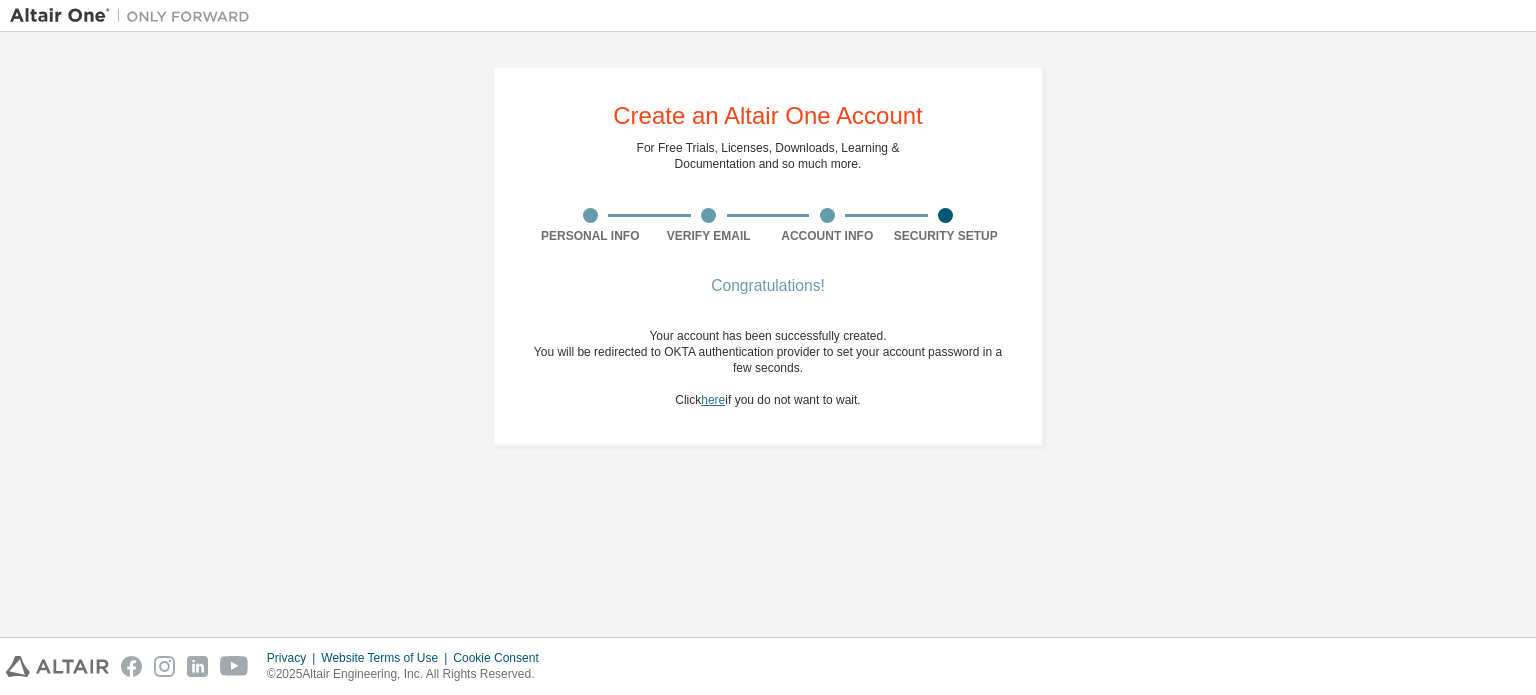 click on "here" at bounding box center (713, 400) 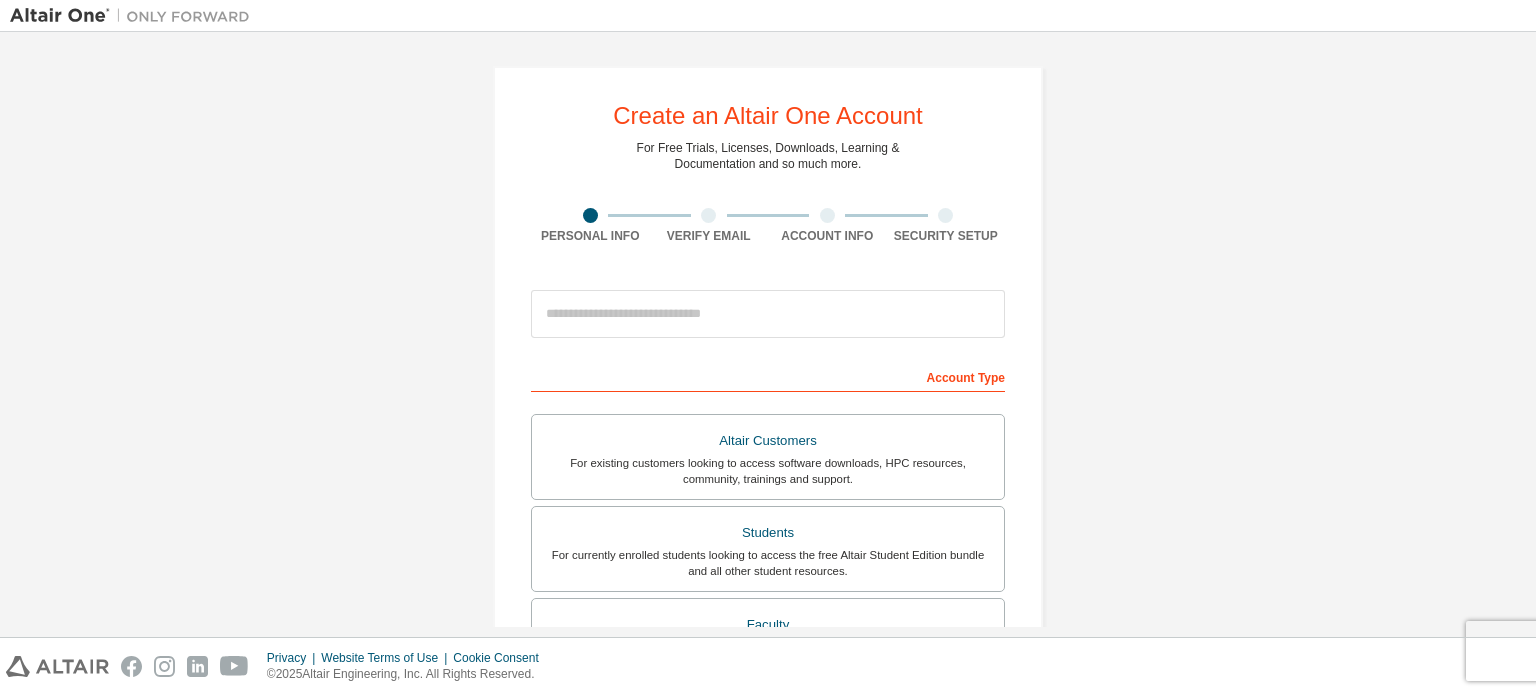 scroll, scrollTop: 0, scrollLeft: 0, axis: both 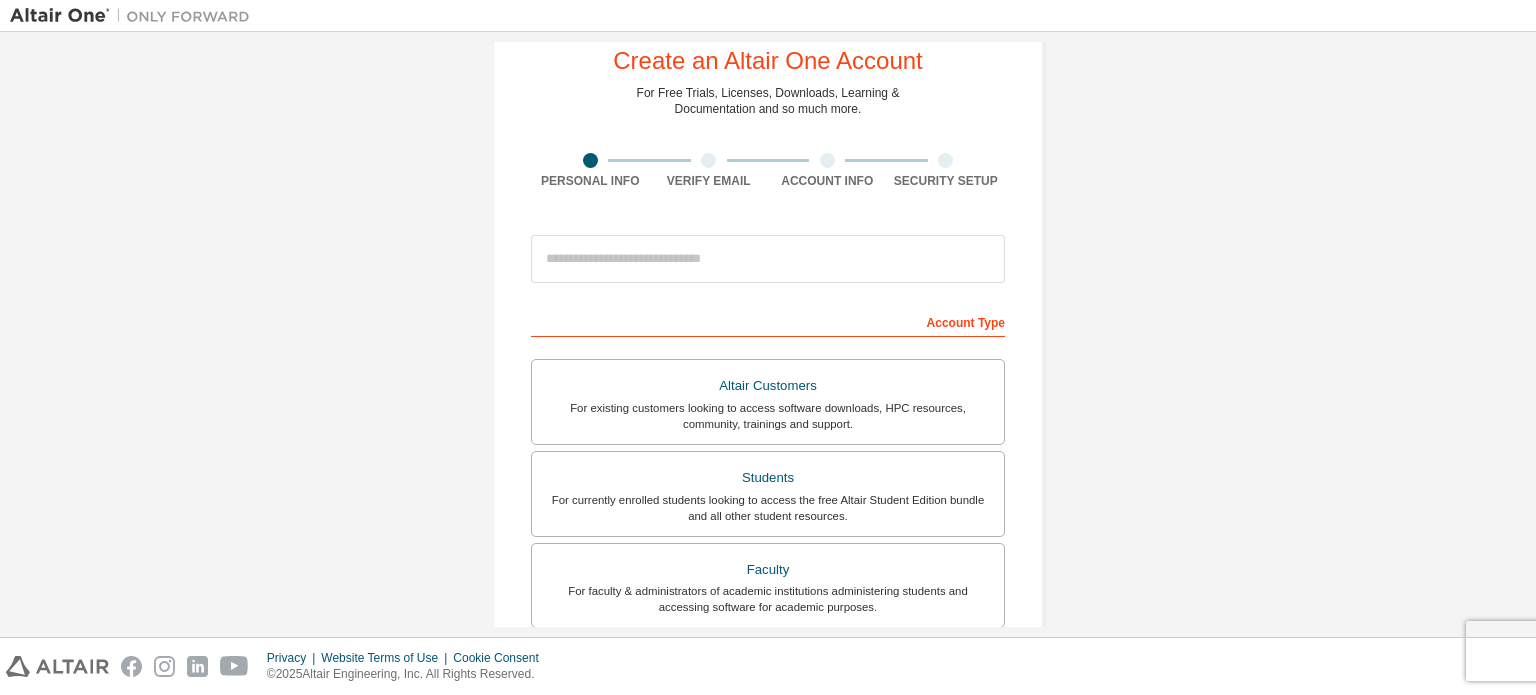 click on "Security Setup" at bounding box center [946, 171] 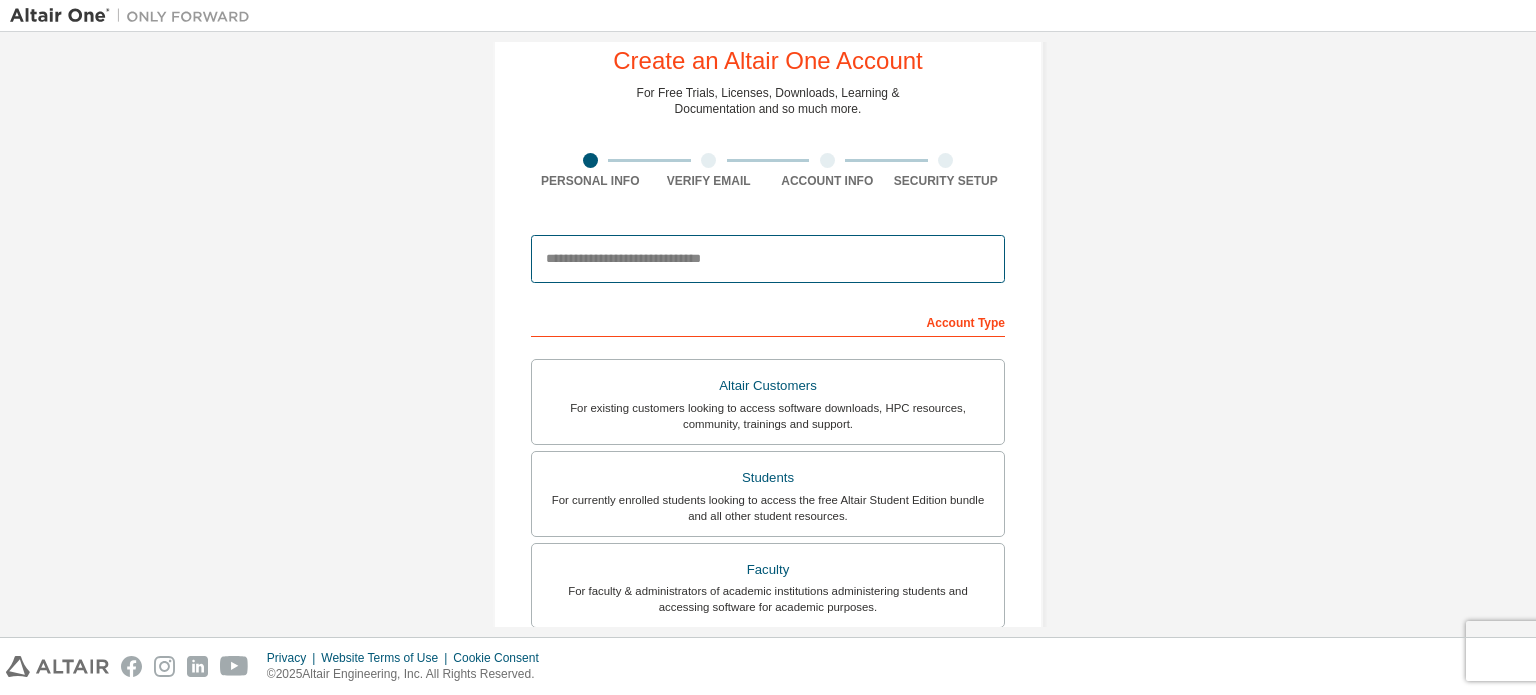 click at bounding box center (768, 259) 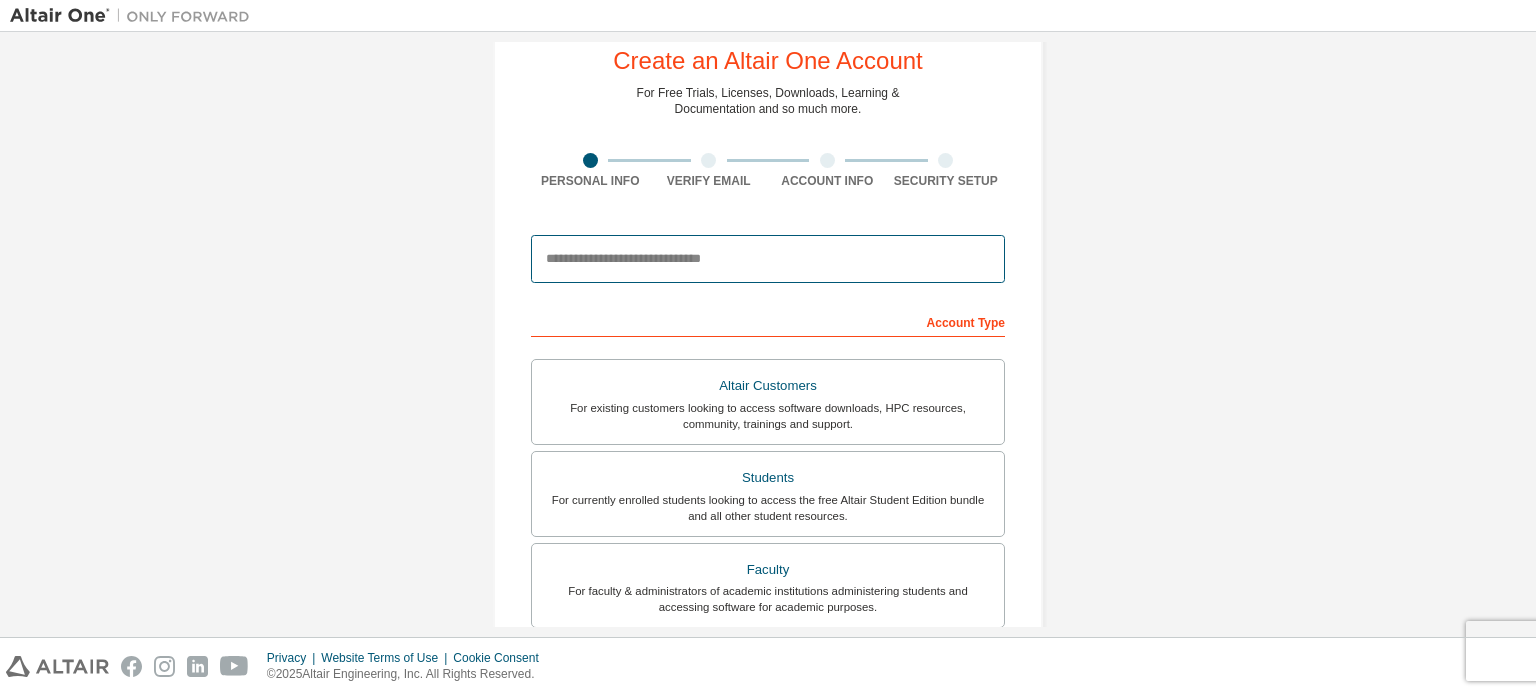 type on "**********" 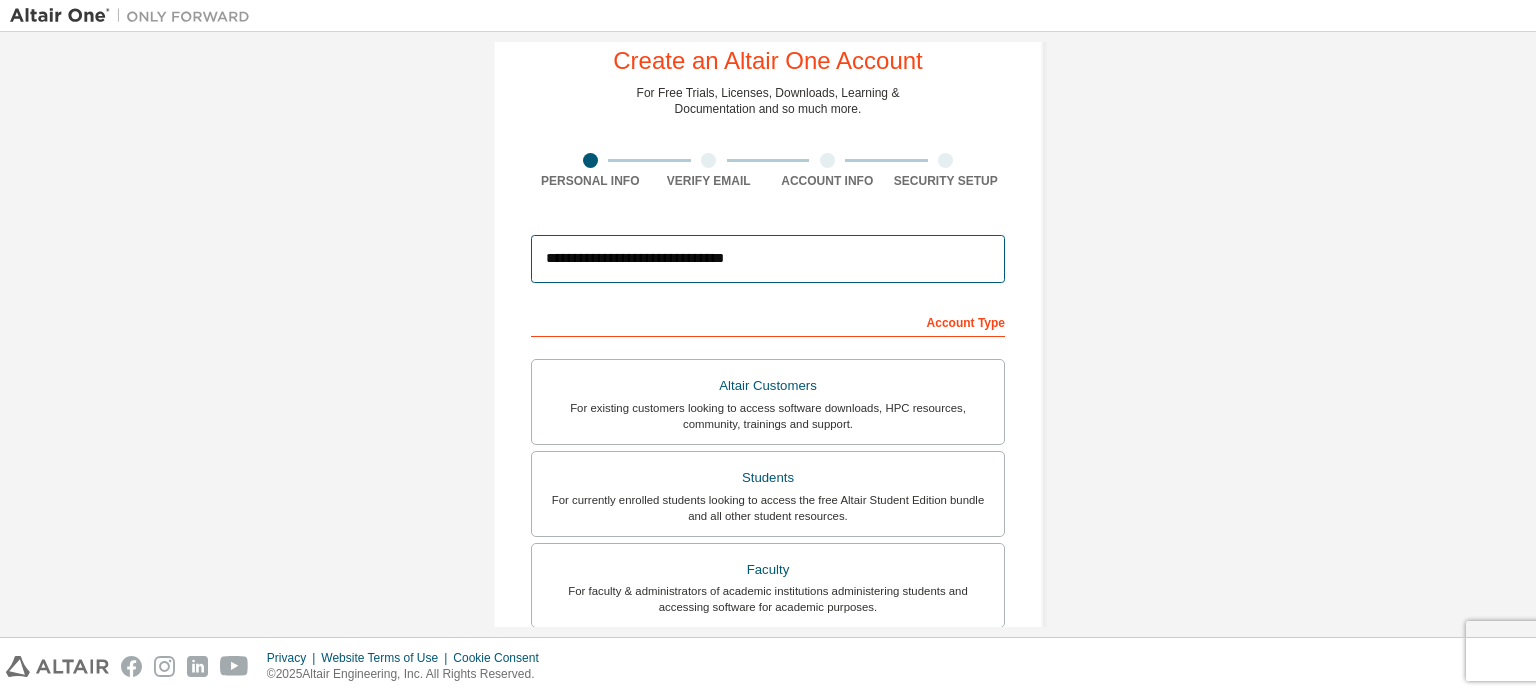 type on "**********" 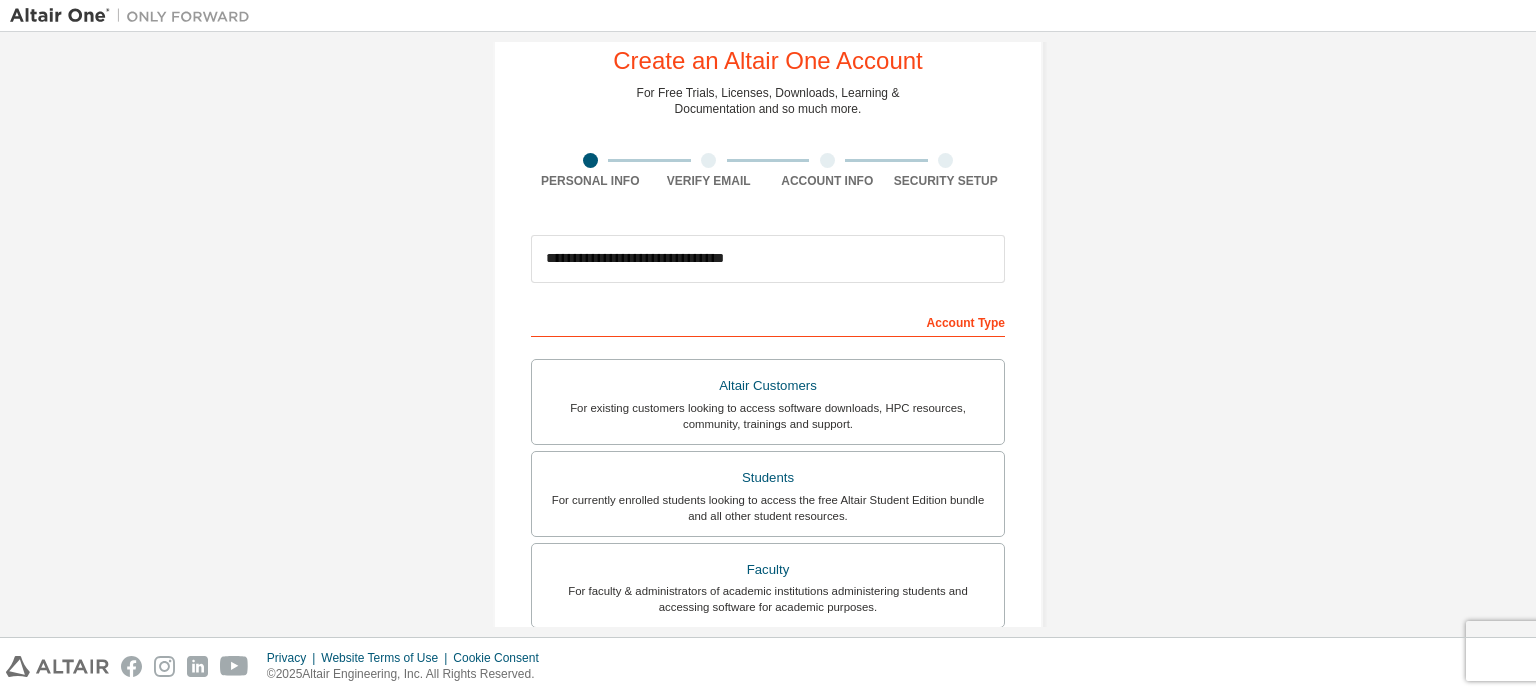 type on "**********" 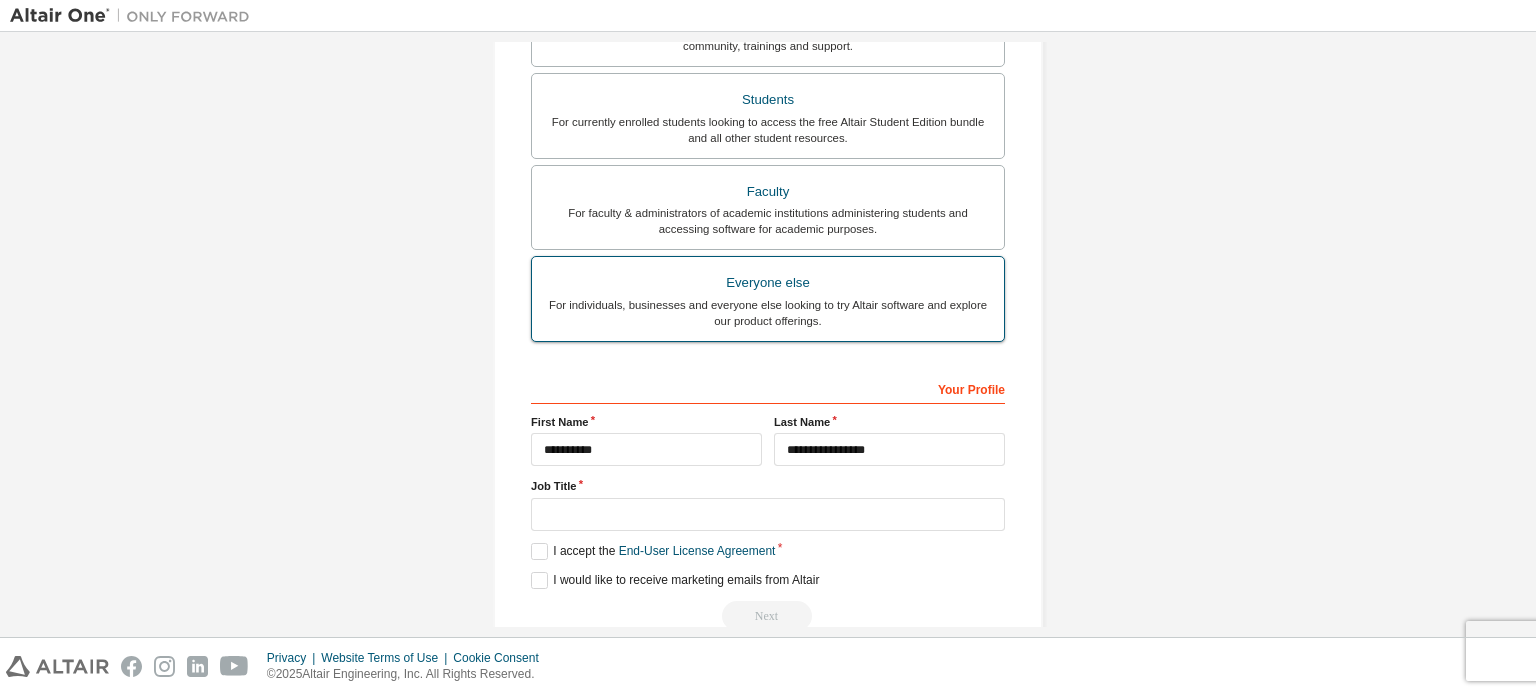 scroll, scrollTop: 504, scrollLeft: 0, axis: vertical 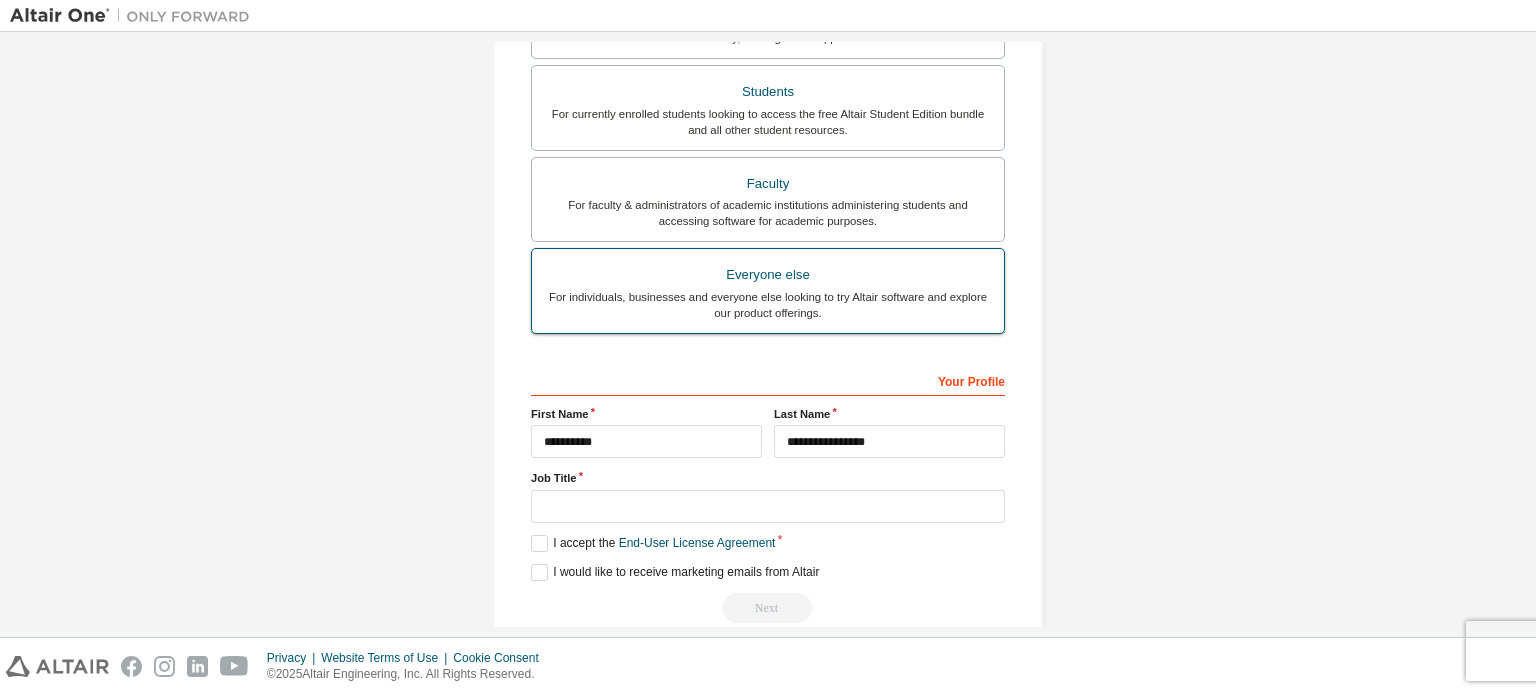 click on "For individuals, businesses and everyone else looking to try Altair software and explore our product offerings." at bounding box center [768, 305] 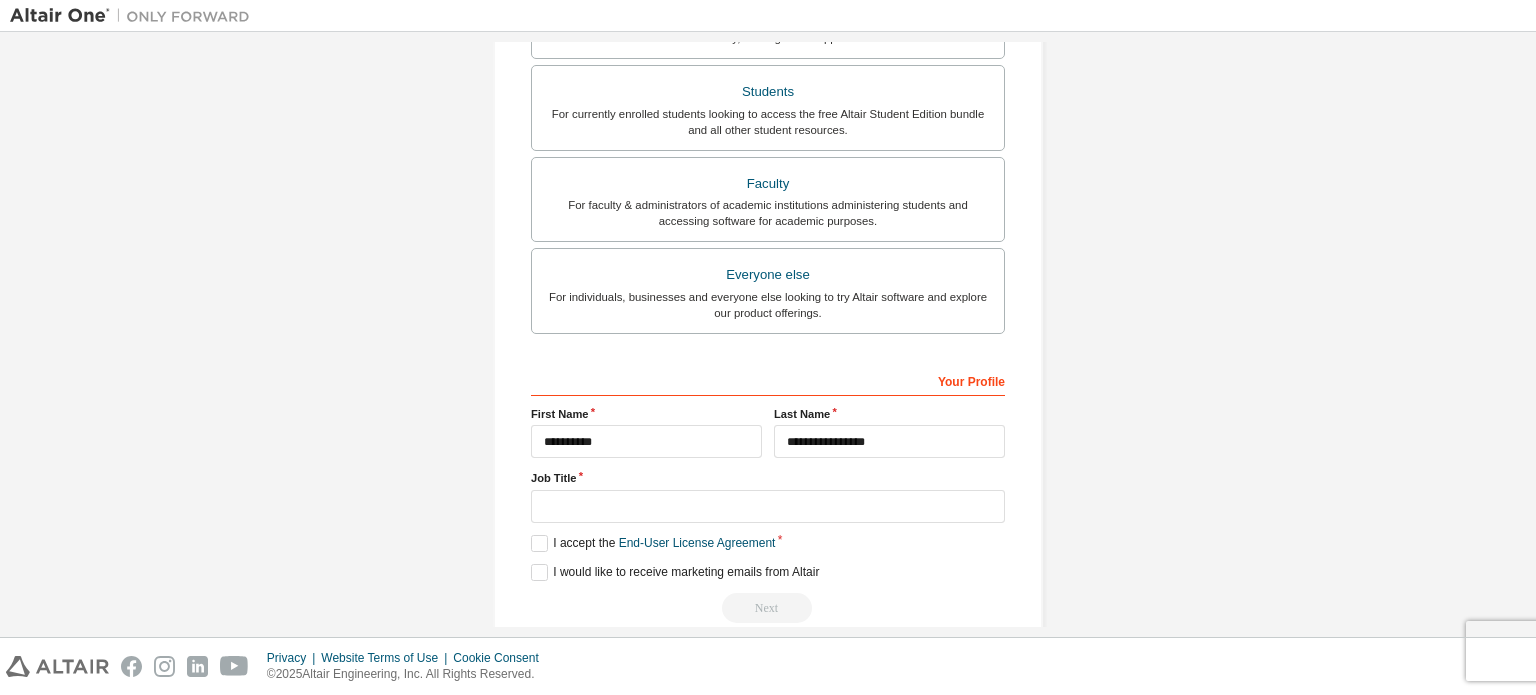scroll, scrollTop: 532, scrollLeft: 0, axis: vertical 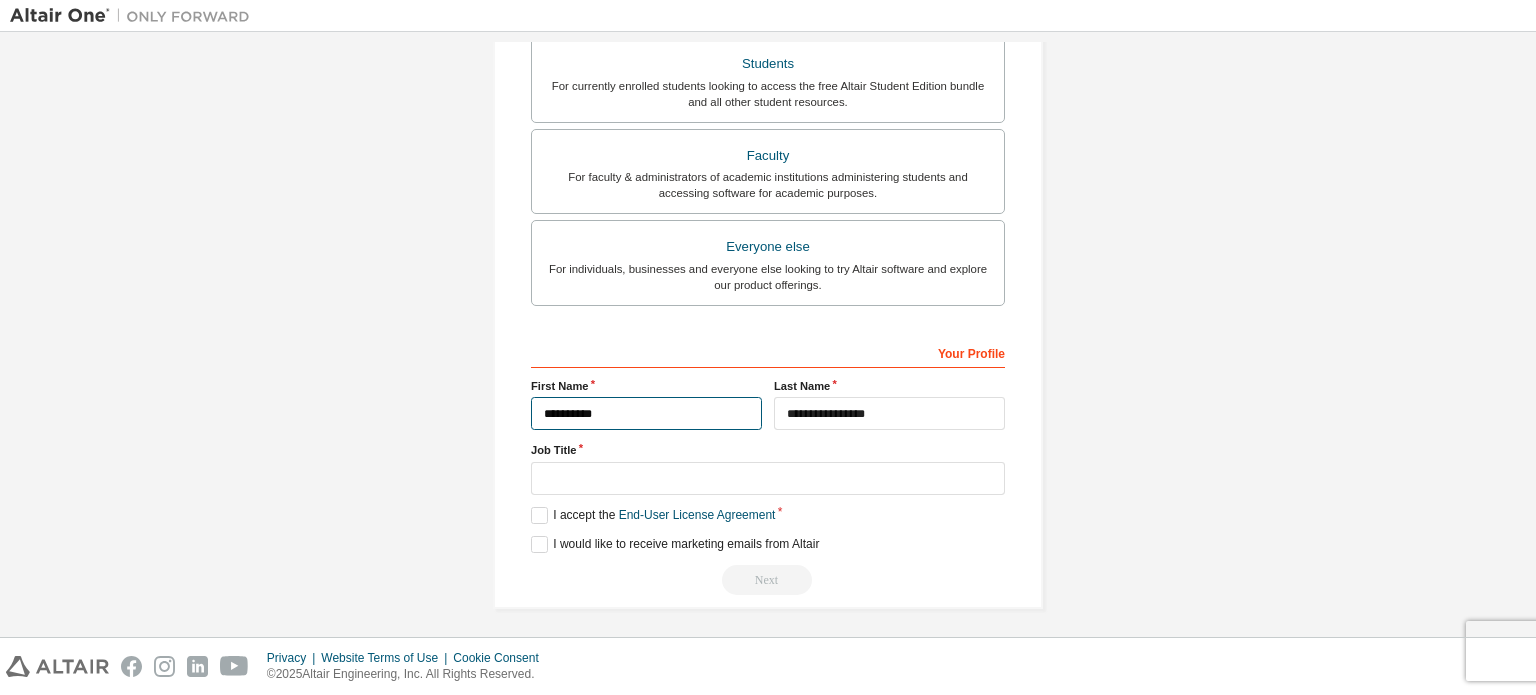click on "**********" at bounding box center (646, 413) 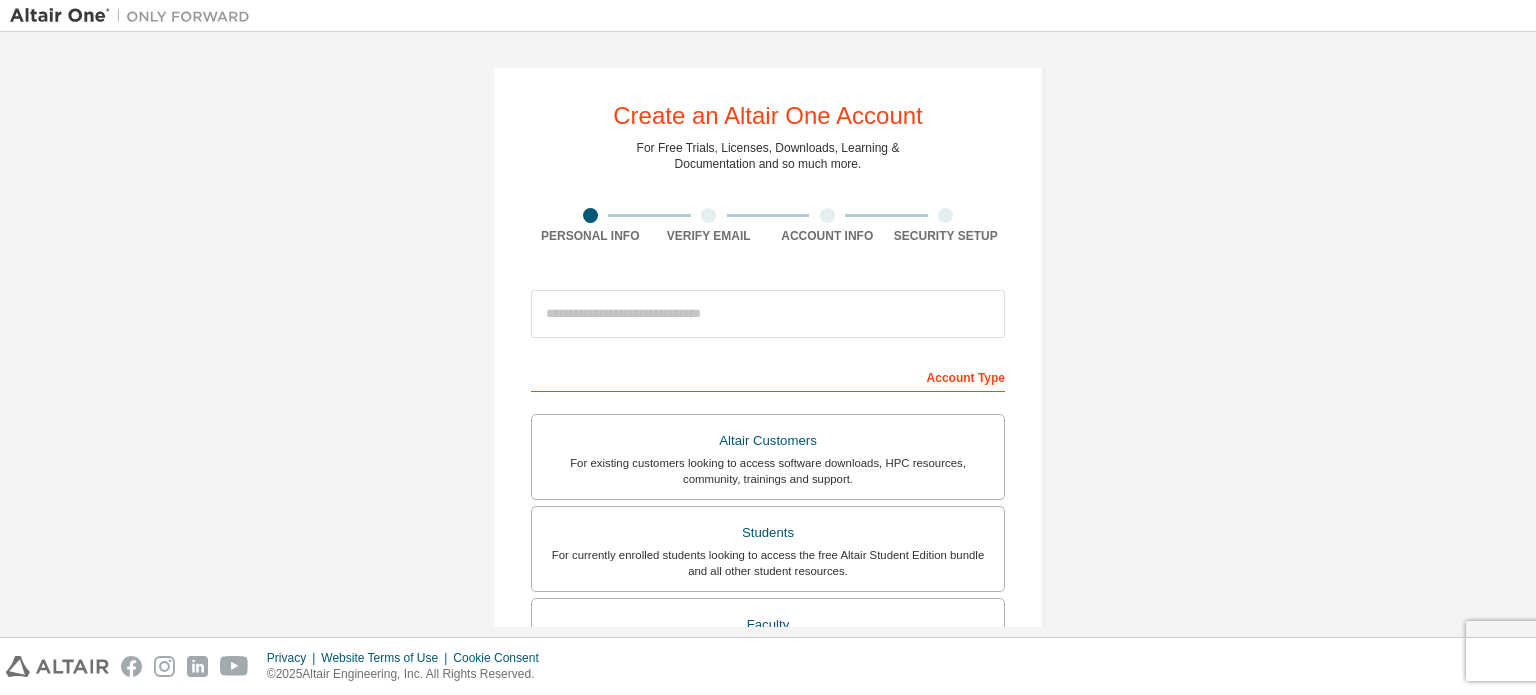 scroll, scrollTop: 0, scrollLeft: 0, axis: both 